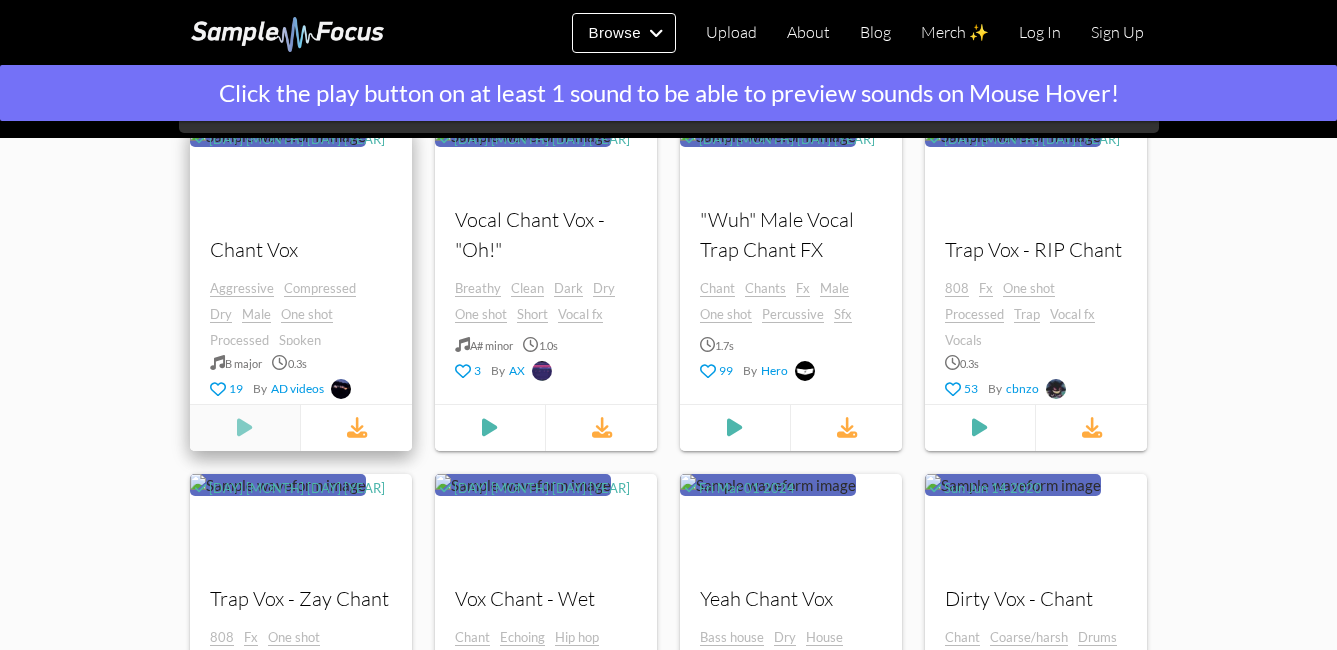 click at bounding box center [244, 428] 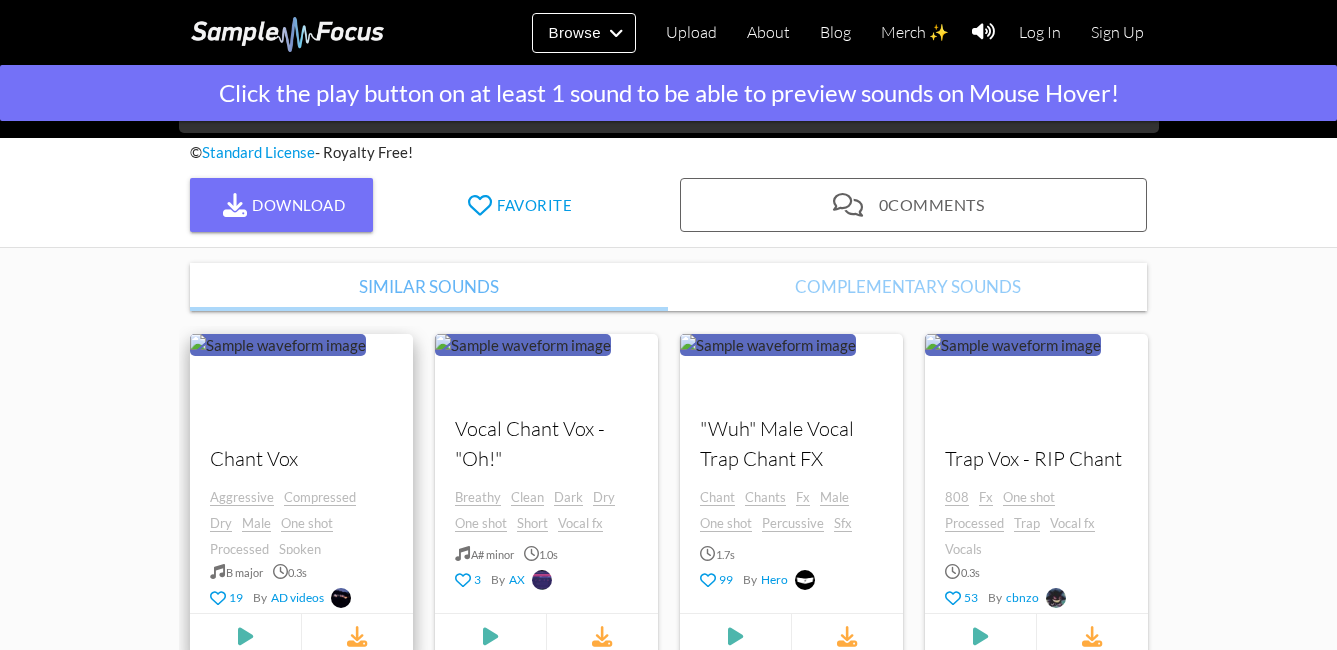 scroll, scrollTop: 391, scrollLeft: 0, axis: vertical 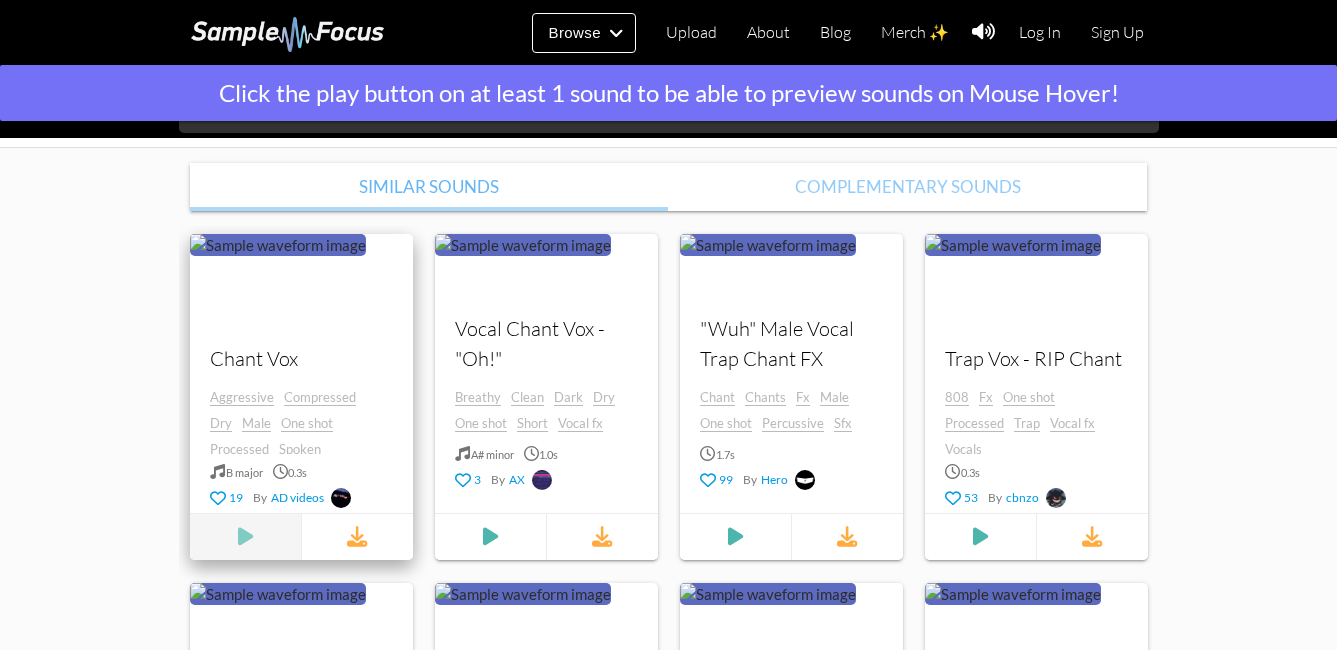 click at bounding box center (245, 537) 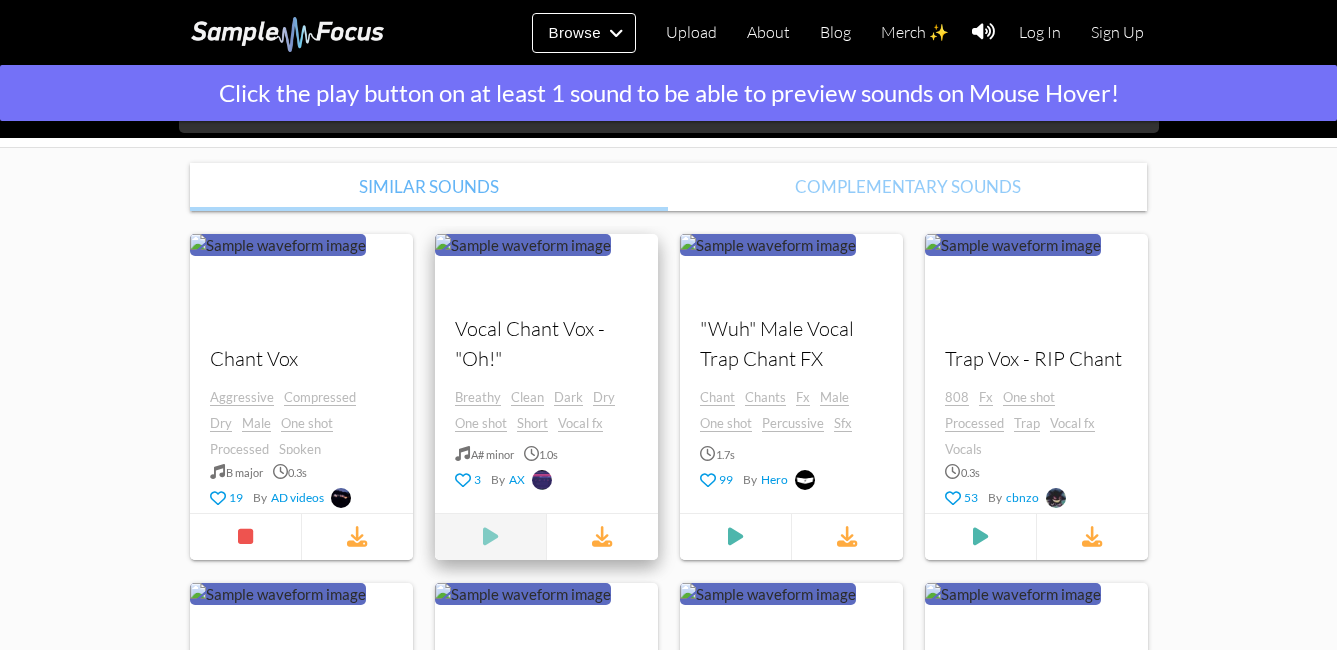 click at bounding box center [490, 537] 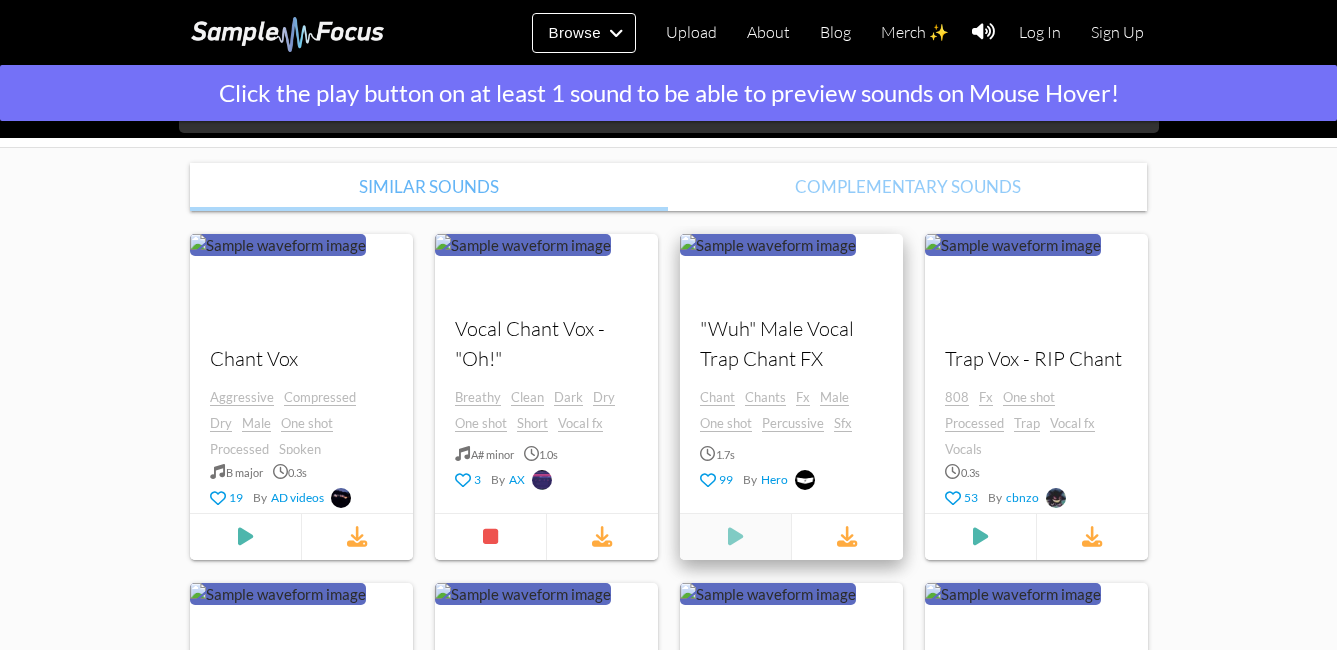 click at bounding box center (244, 537) 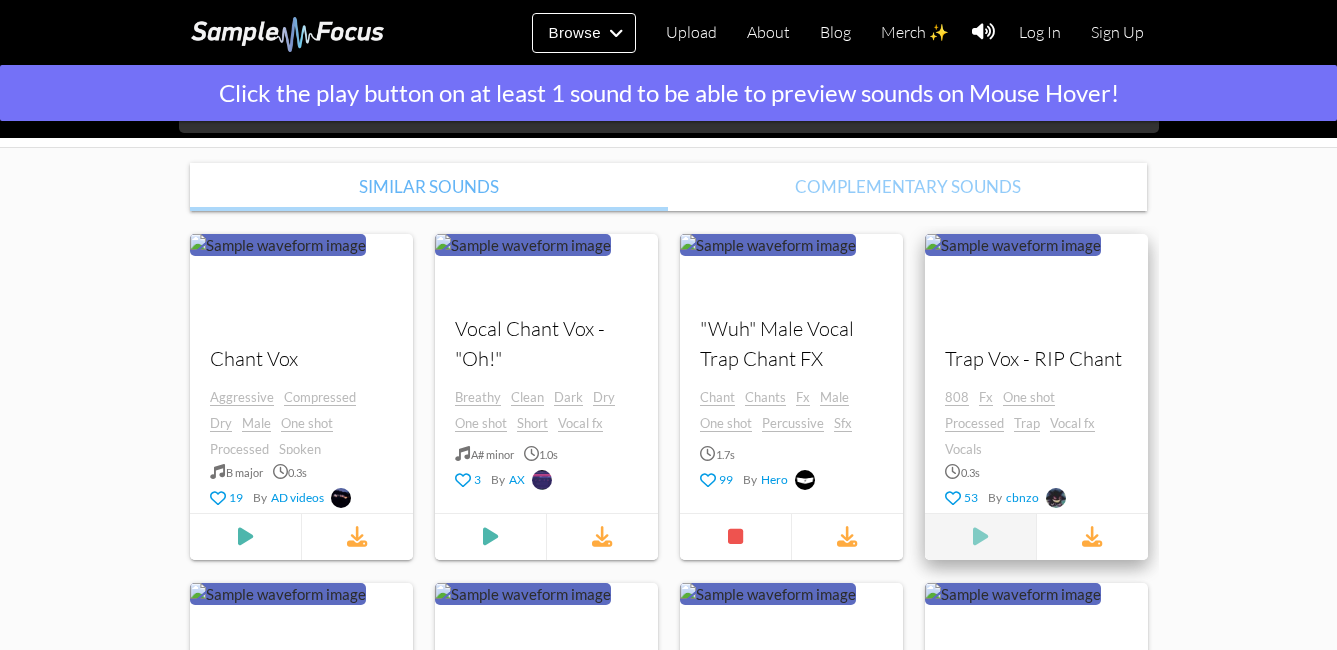 click at bounding box center (245, 537) 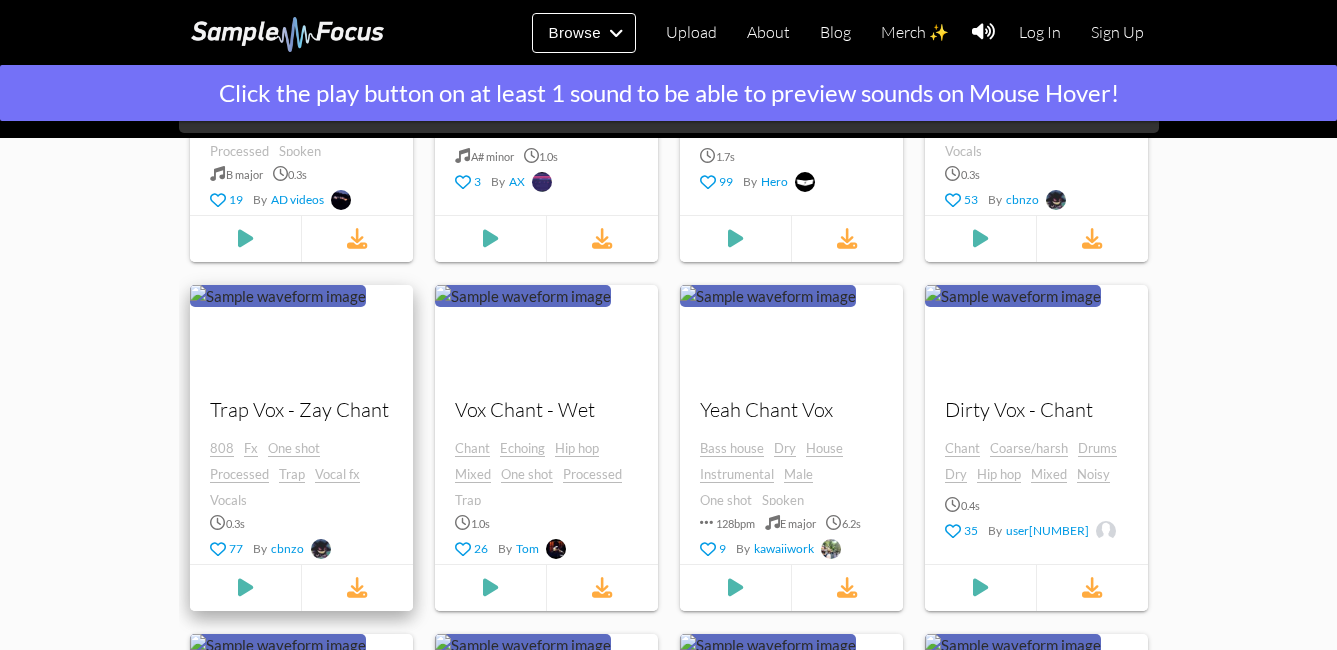 scroll, scrollTop: 691, scrollLeft: 0, axis: vertical 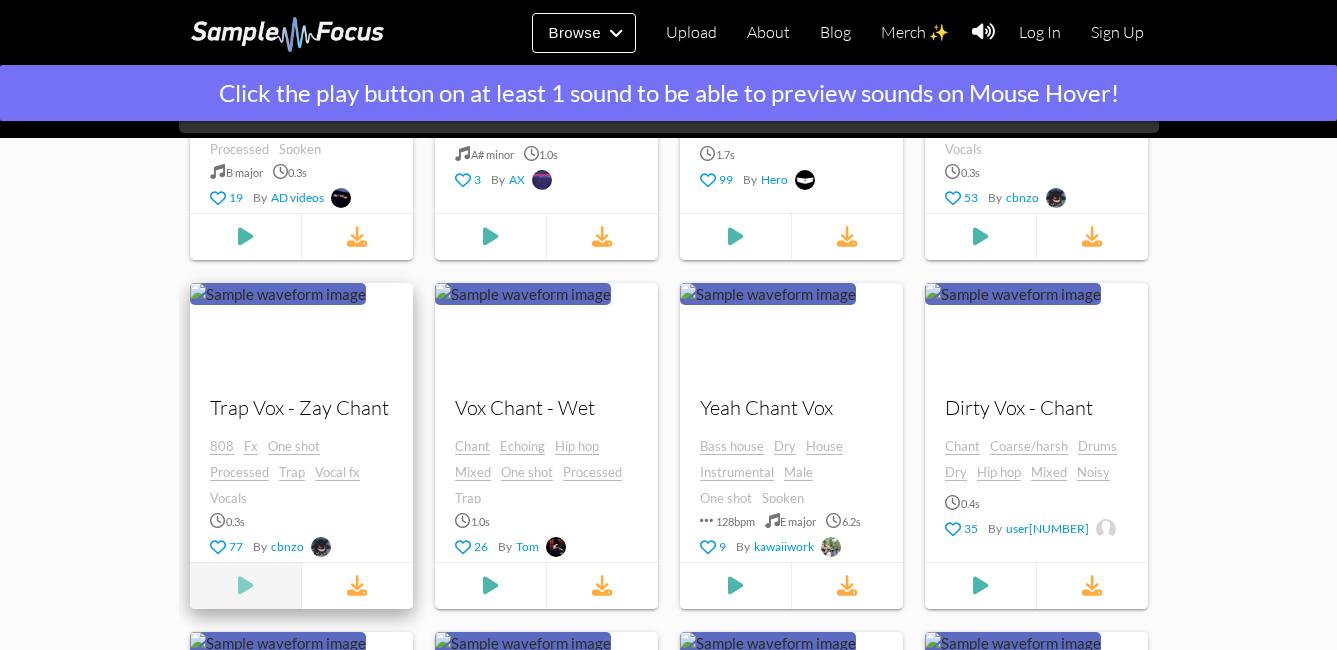 click at bounding box center (245, 237) 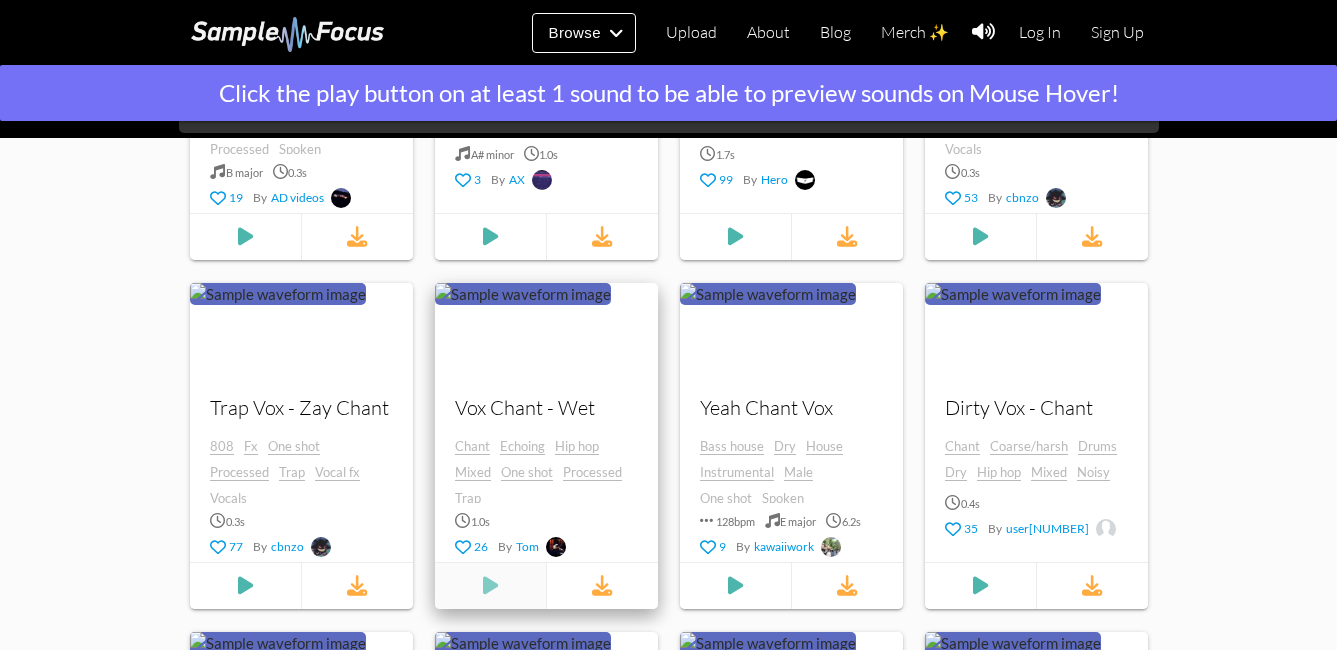 click at bounding box center [245, 237] 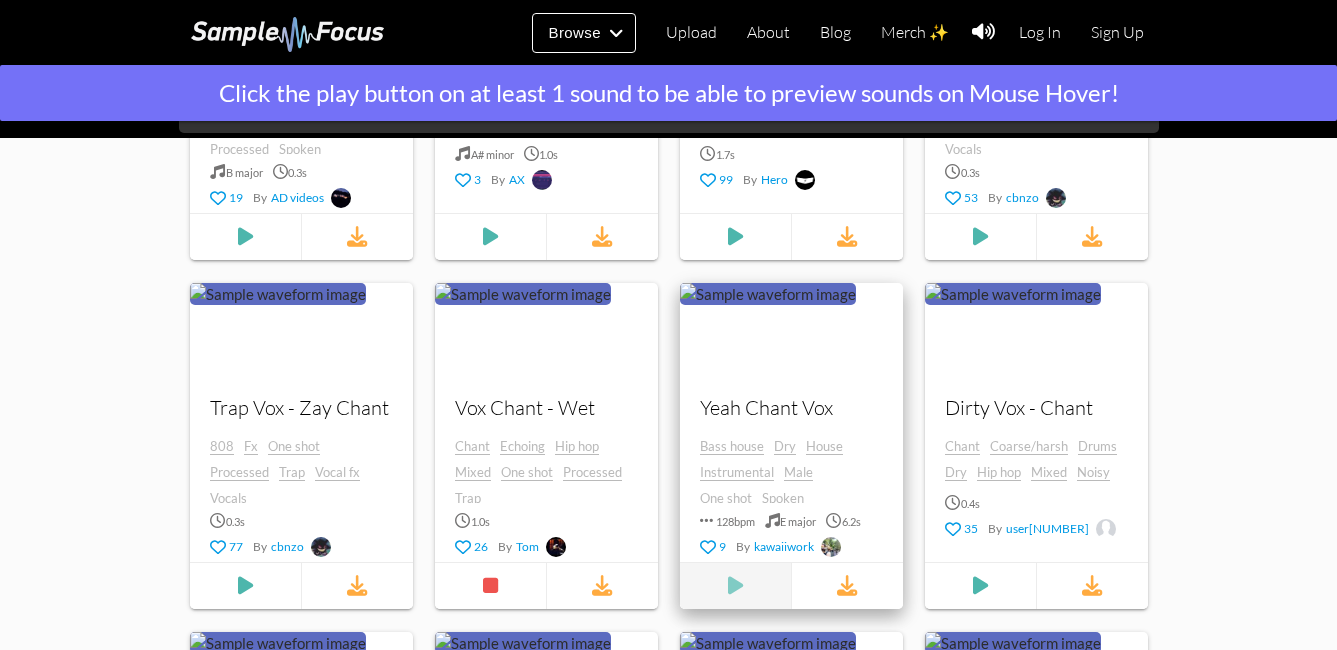 click at bounding box center [245, 237] 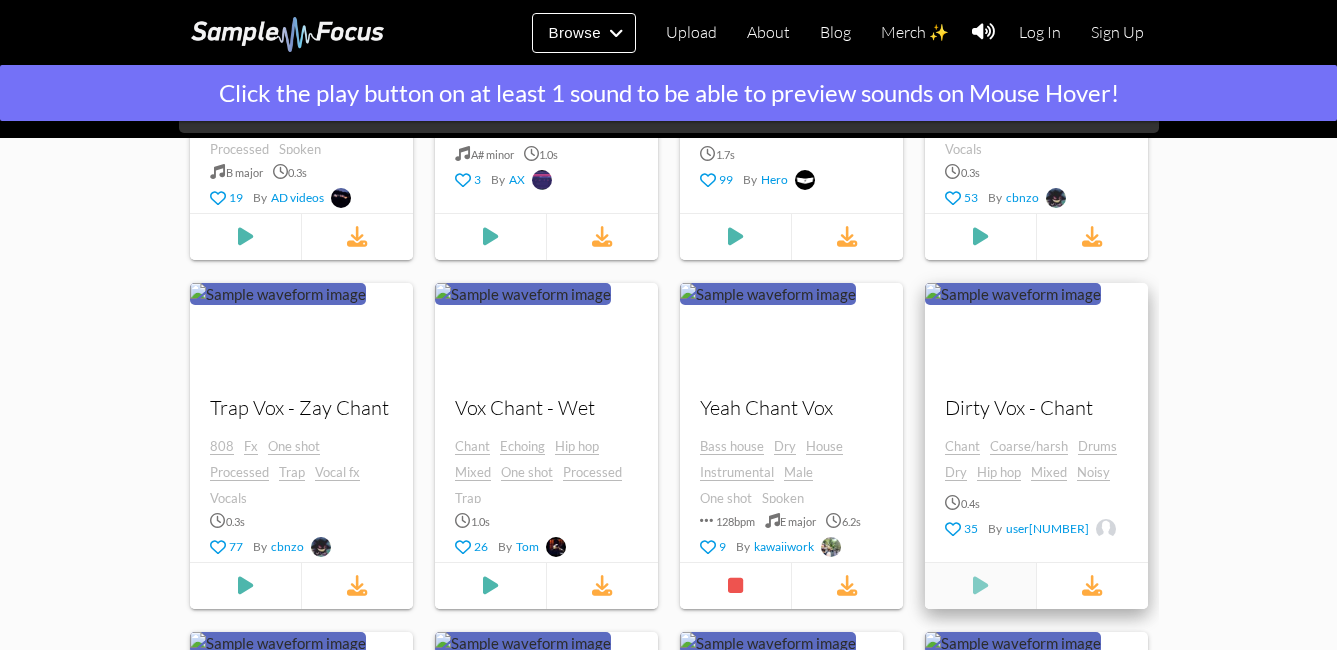 click at bounding box center (245, 237) 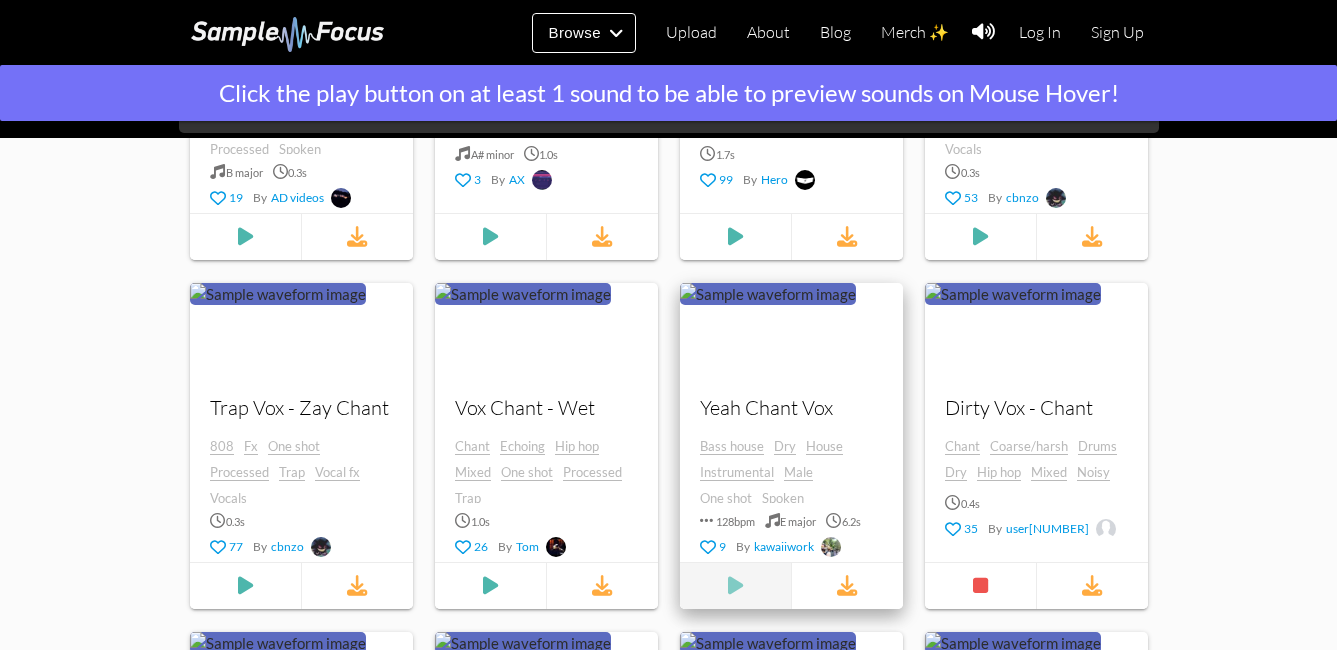 click at bounding box center (245, 237) 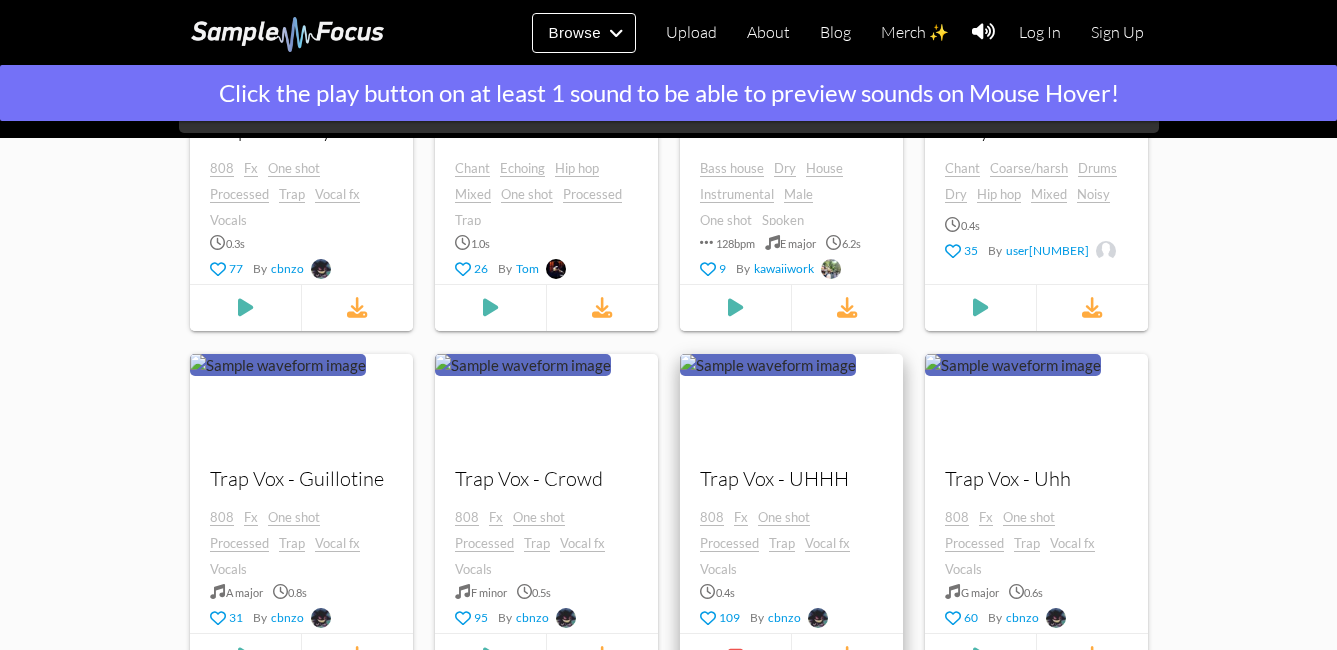 scroll, scrollTop: 991, scrollLeft: 0, axis: vertical 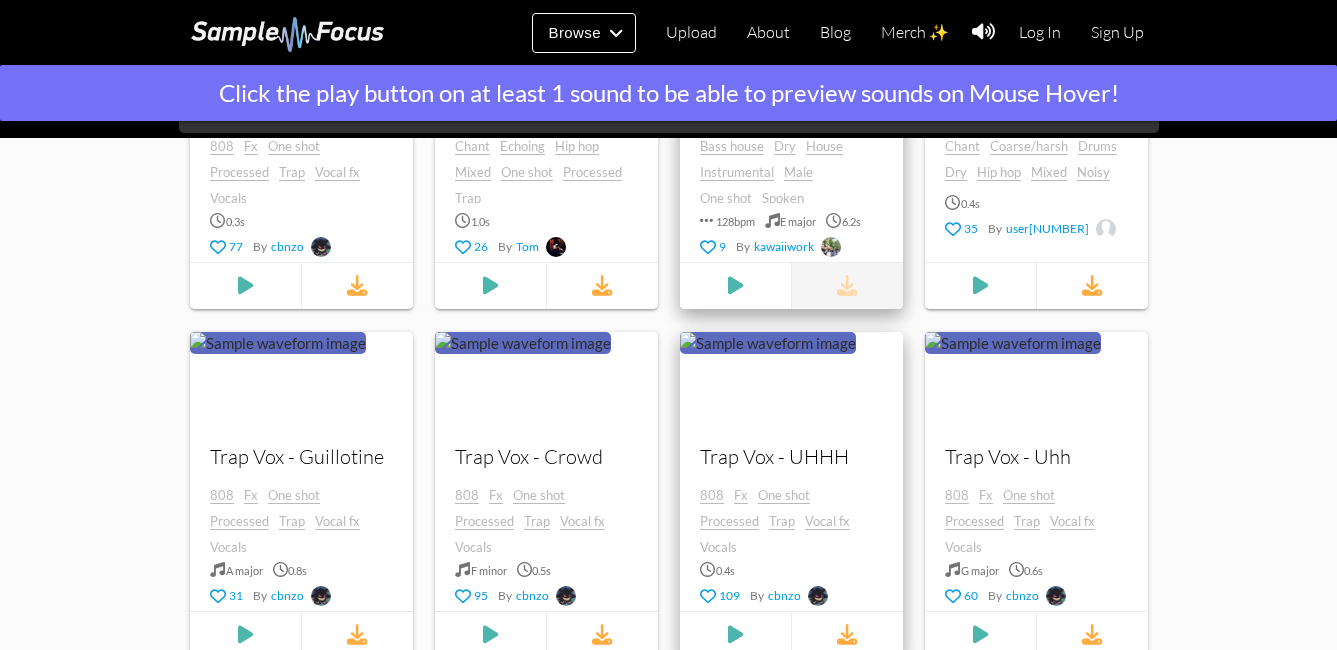 click at bounding box center [847, 286] 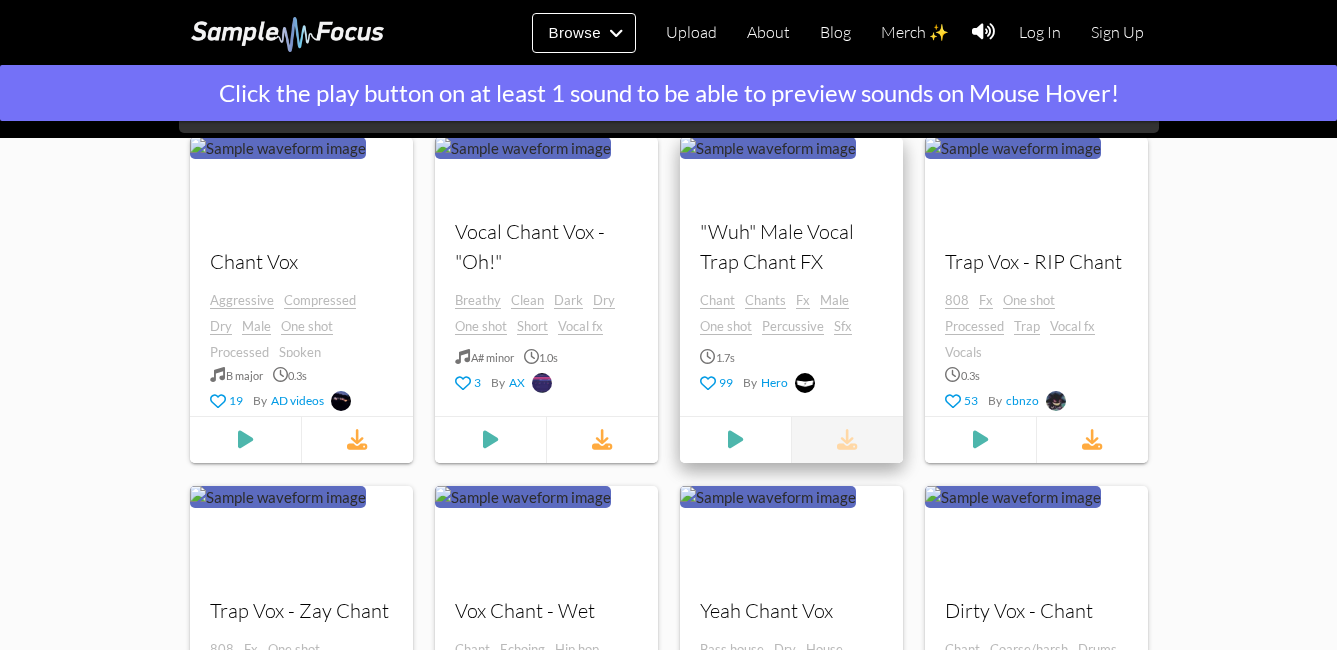 scroll, scrollTop: 491, scrollLeft: 0, axis: vertical 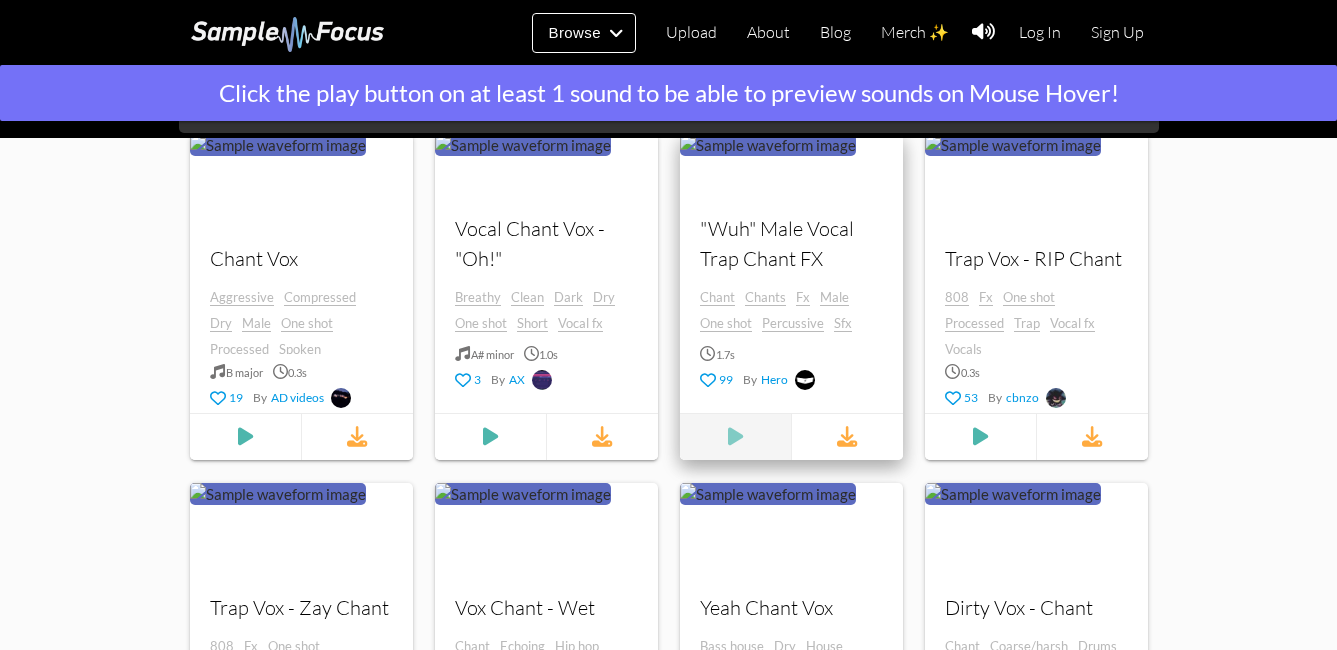 click at bounding box center (245, 437) 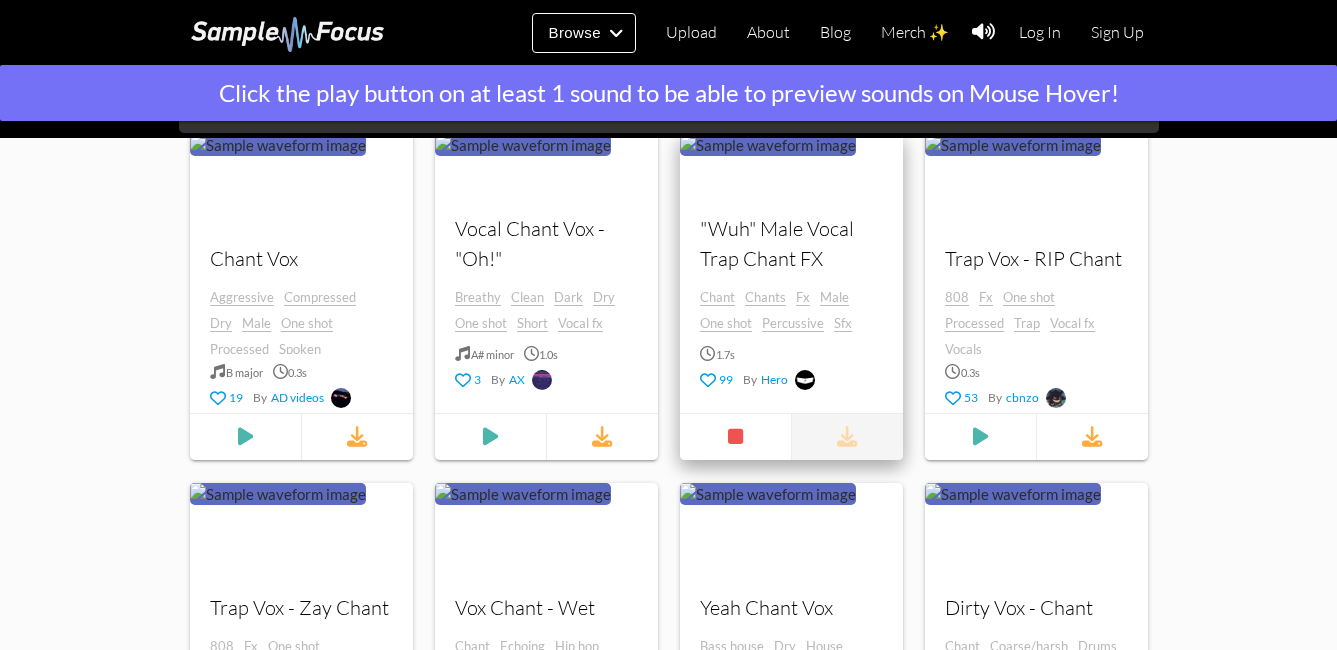 click at bounding box center (847, 437) 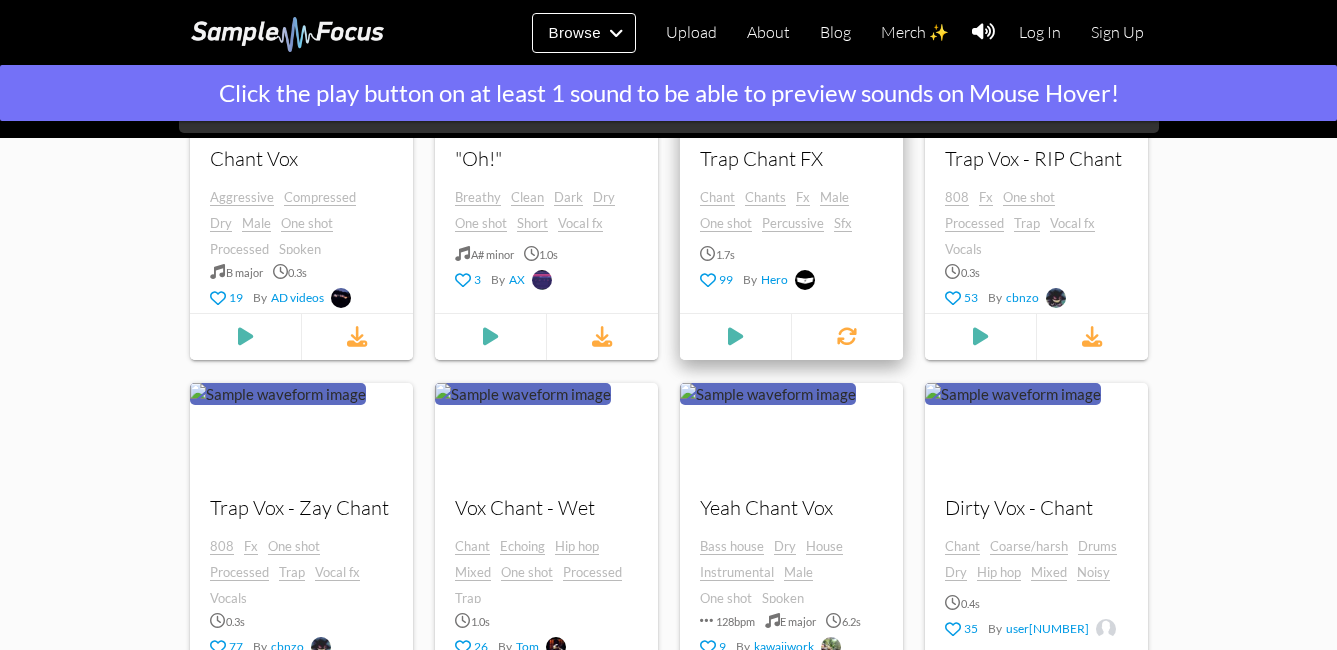 scroll, scrollTop: 791, scrollLeft: 0, axis: vertical 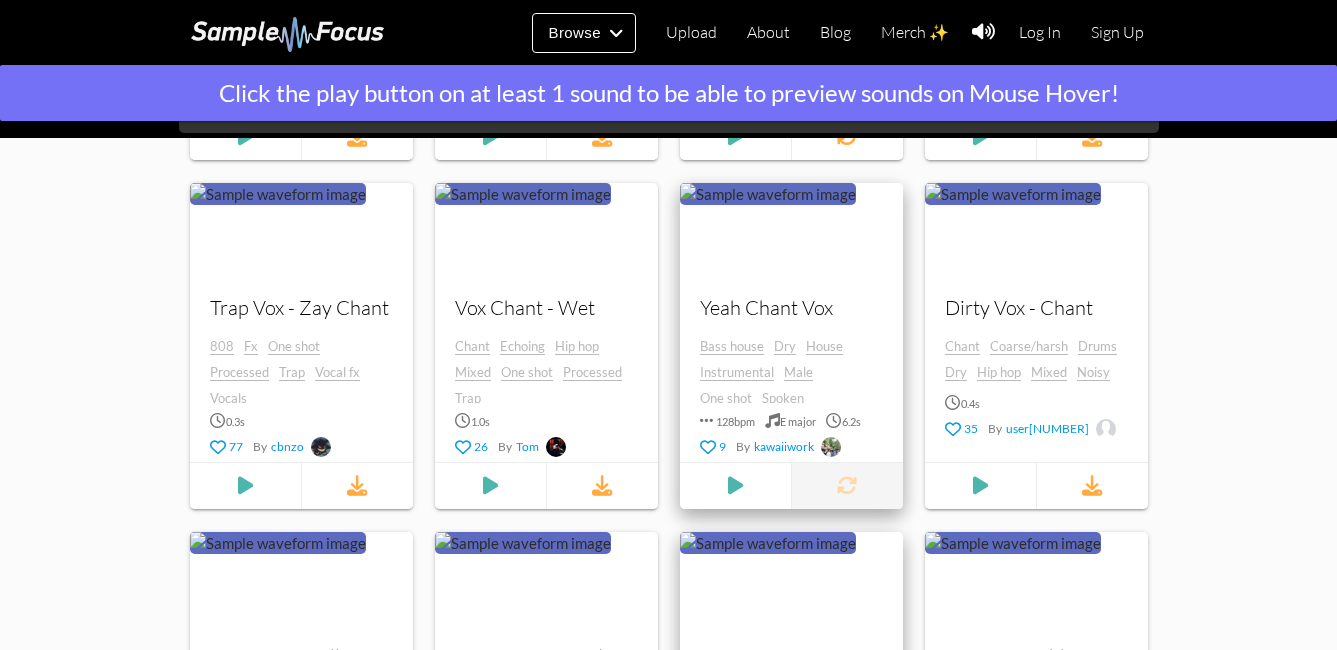 click at bounding box center [846, 486] 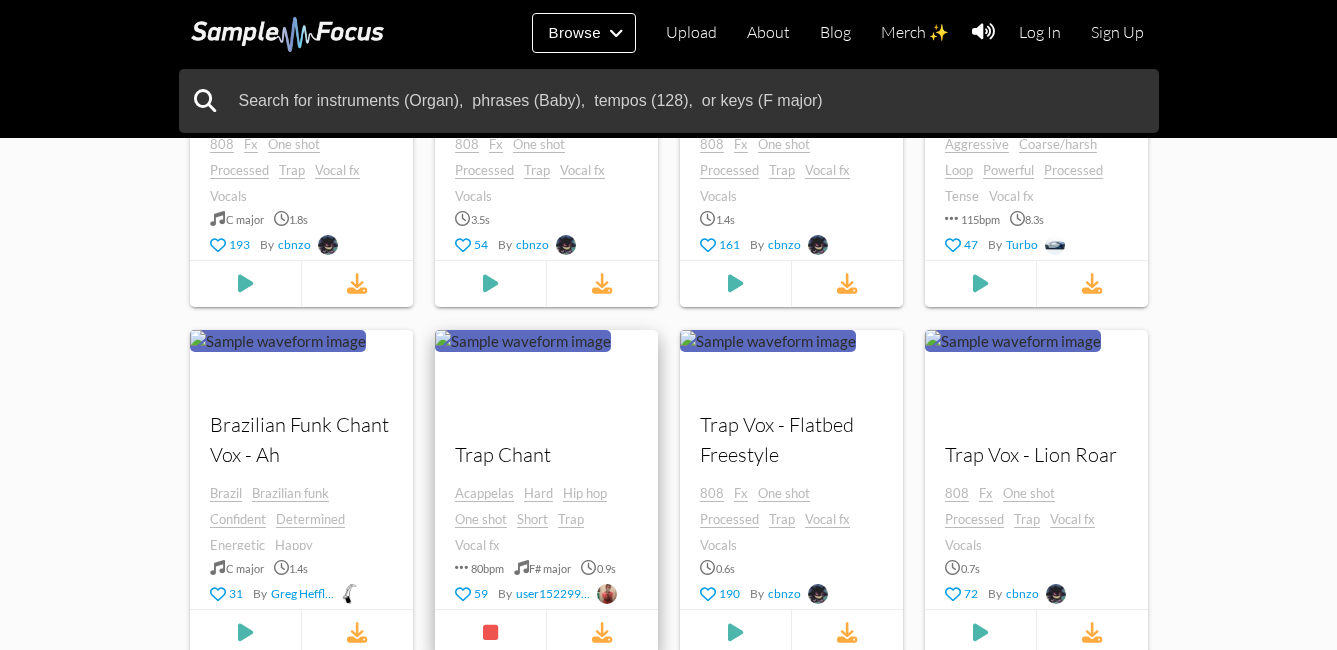 scroll, scrollTop: 1791, scrollLeft: 0, axis: vertical 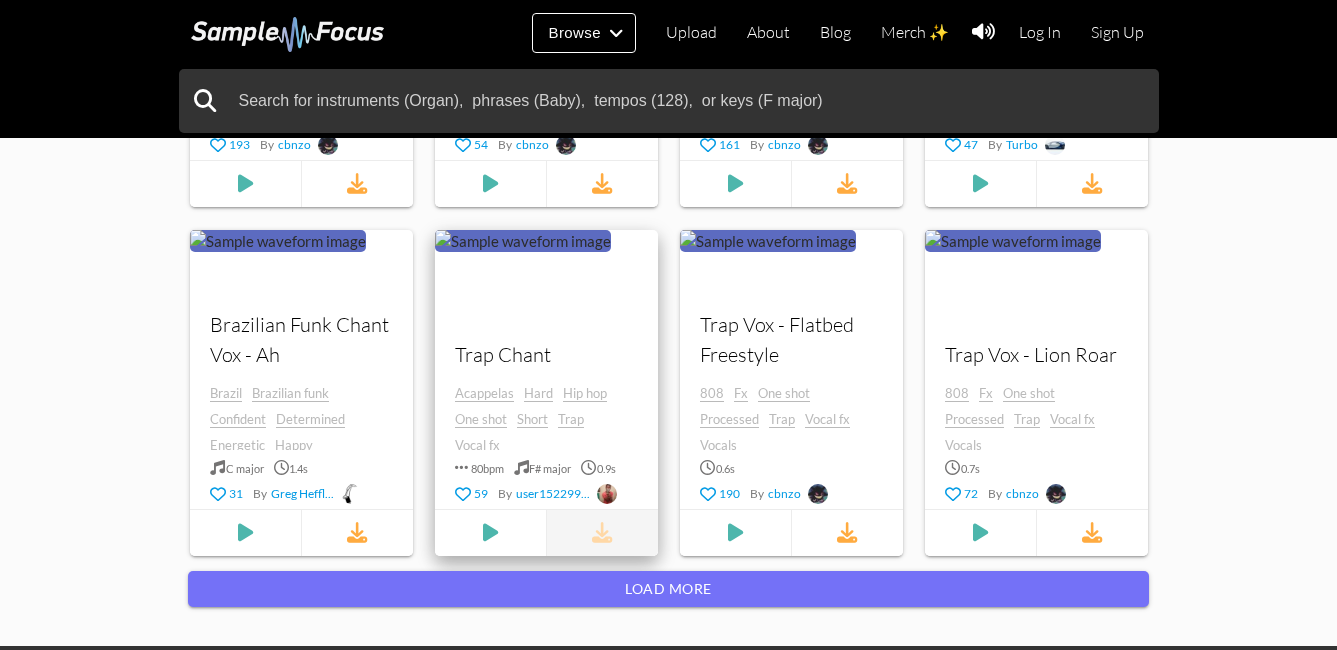click at bounding box center (601, 533) 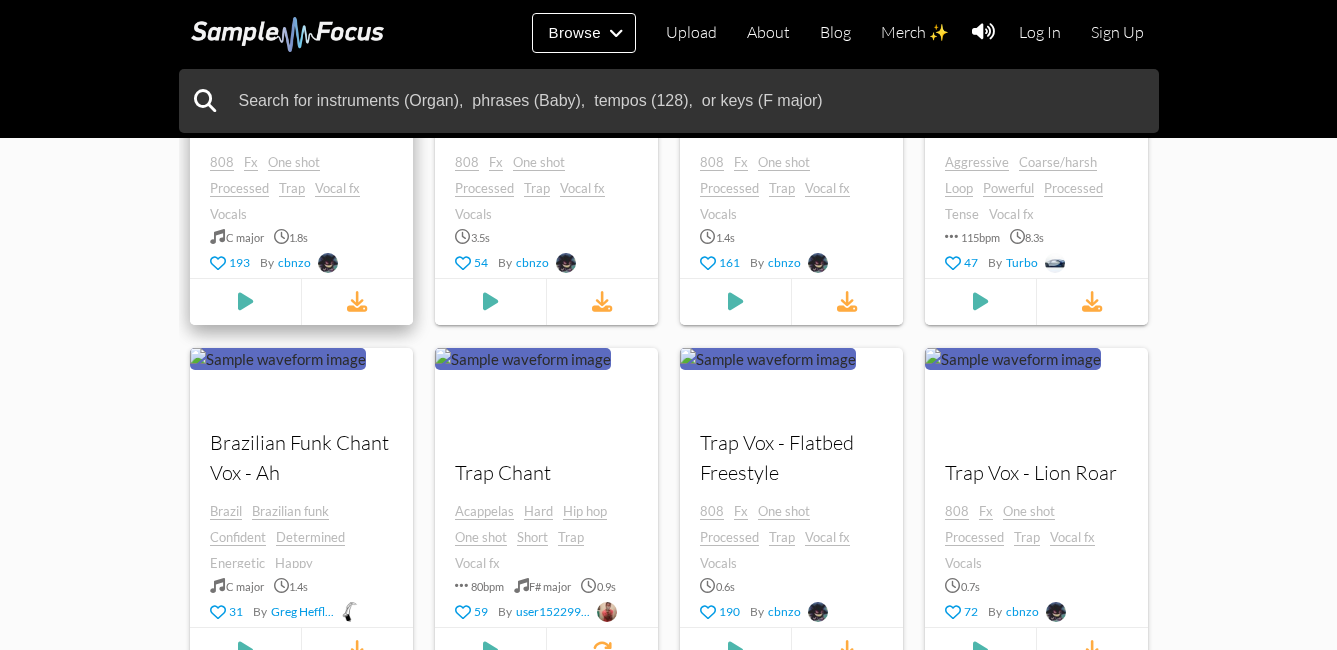 scroll, scrollTop: 1591, scrollLeft: 0, axis: vertical 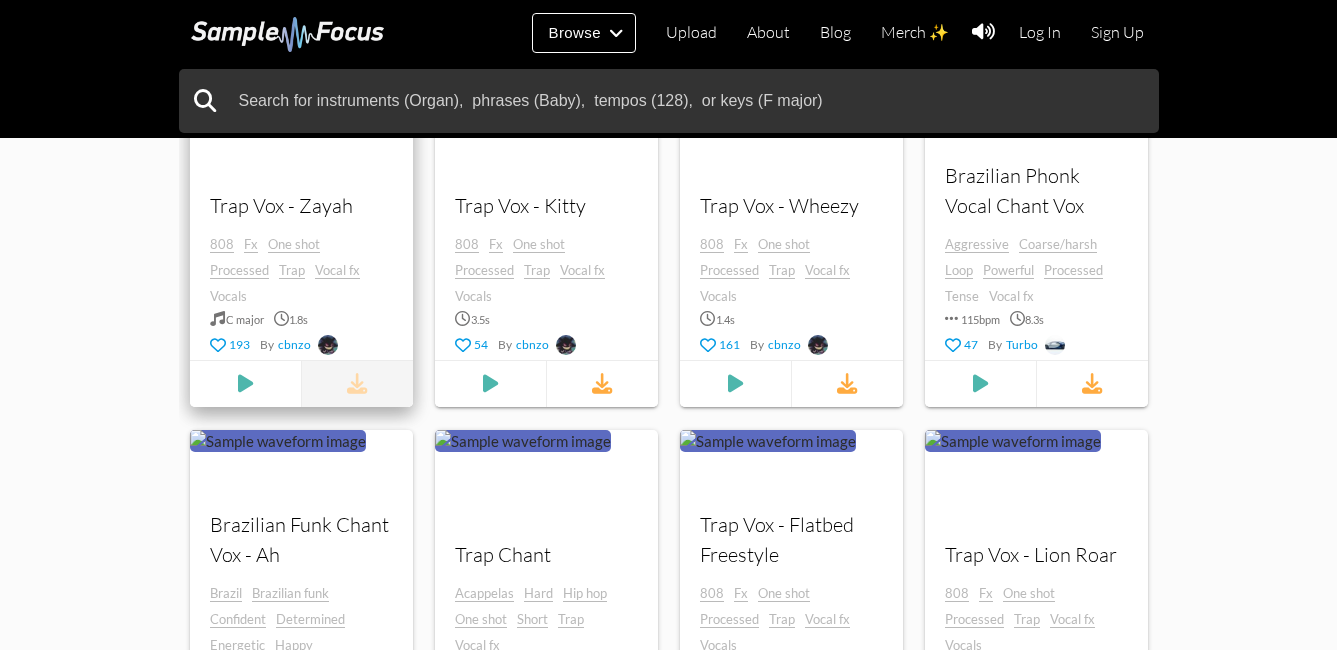 click at bounding box center [356, 384] 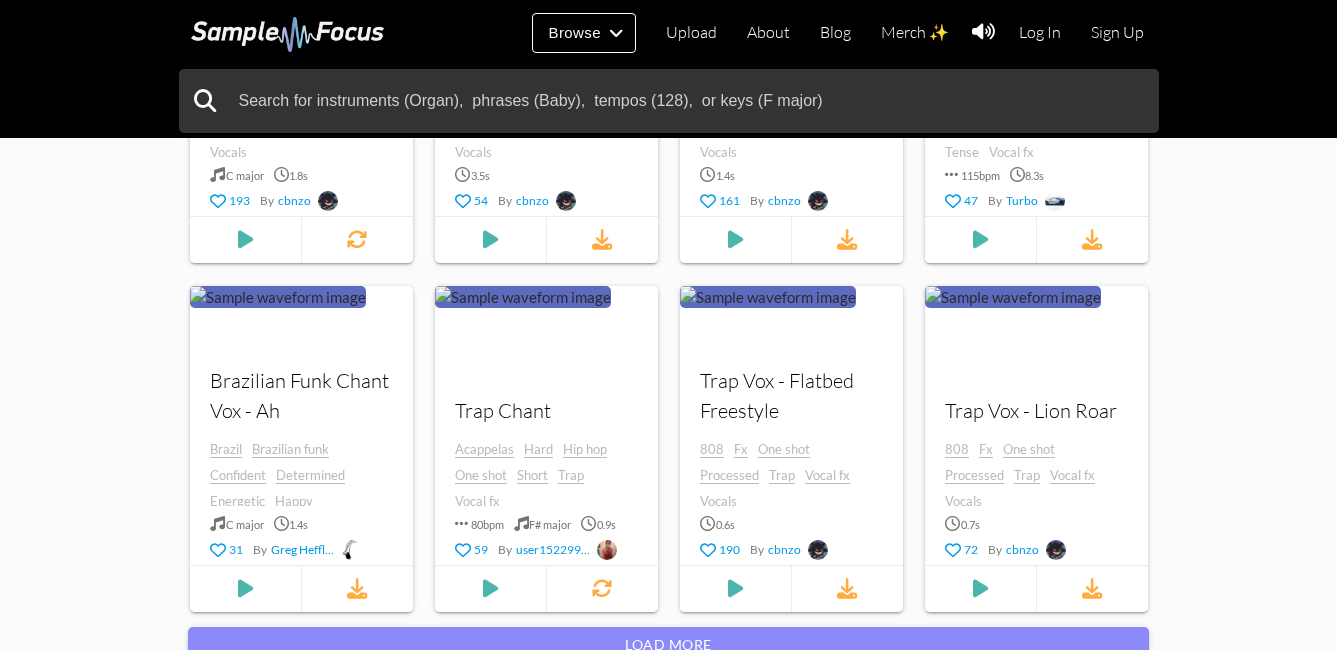 scroll, scrollTop: 1991, scrollLeft: 0, axis: vertical 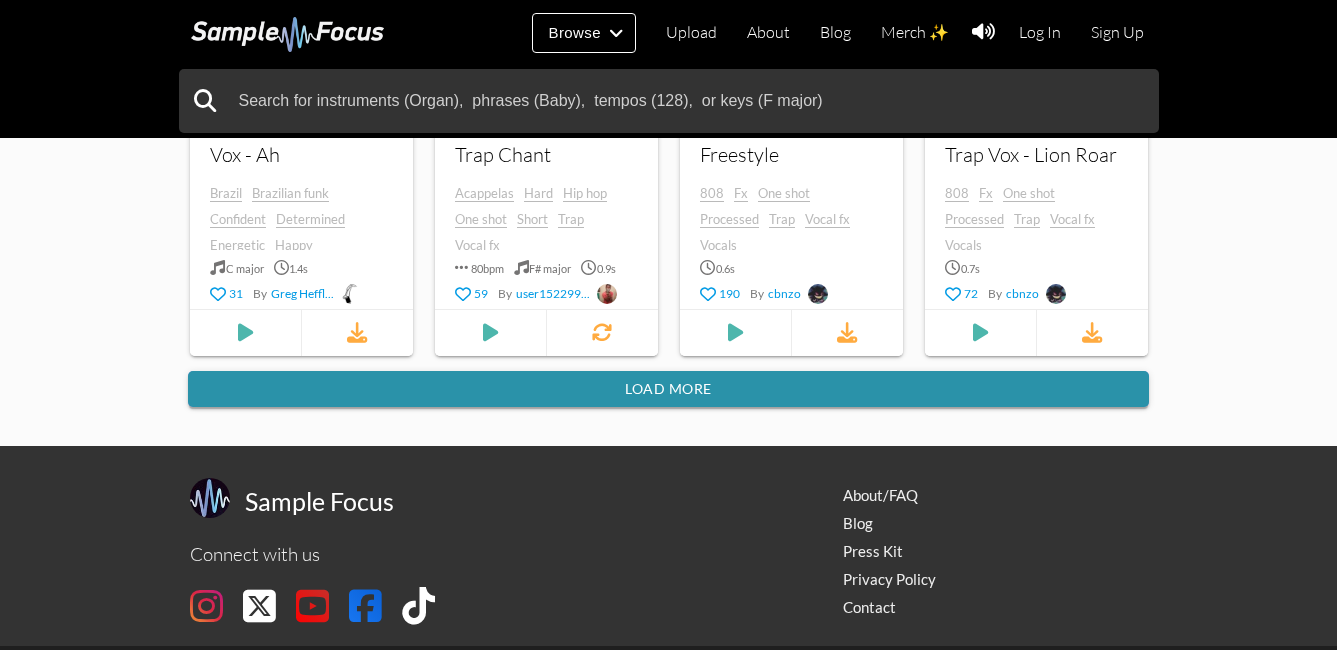 click on "Load more" at bounding box center (668, 389) 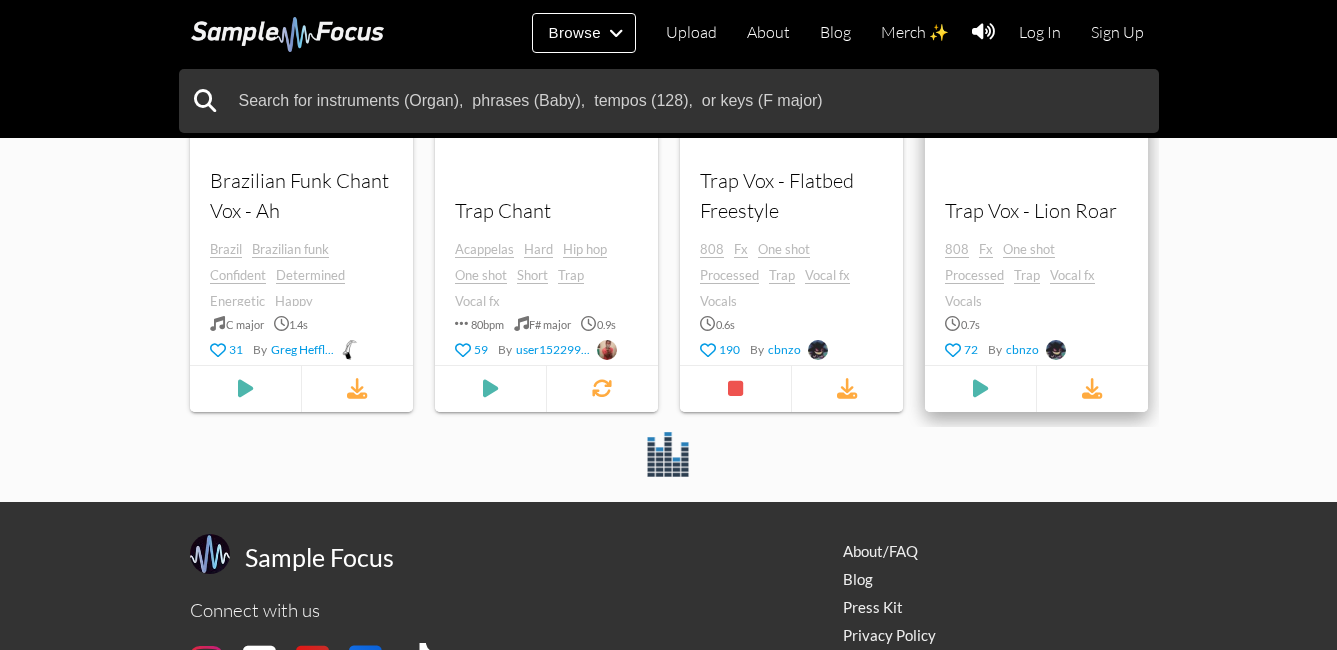 scroll, scrollTop: 1891, scrollLeft: 0, axis: vertical 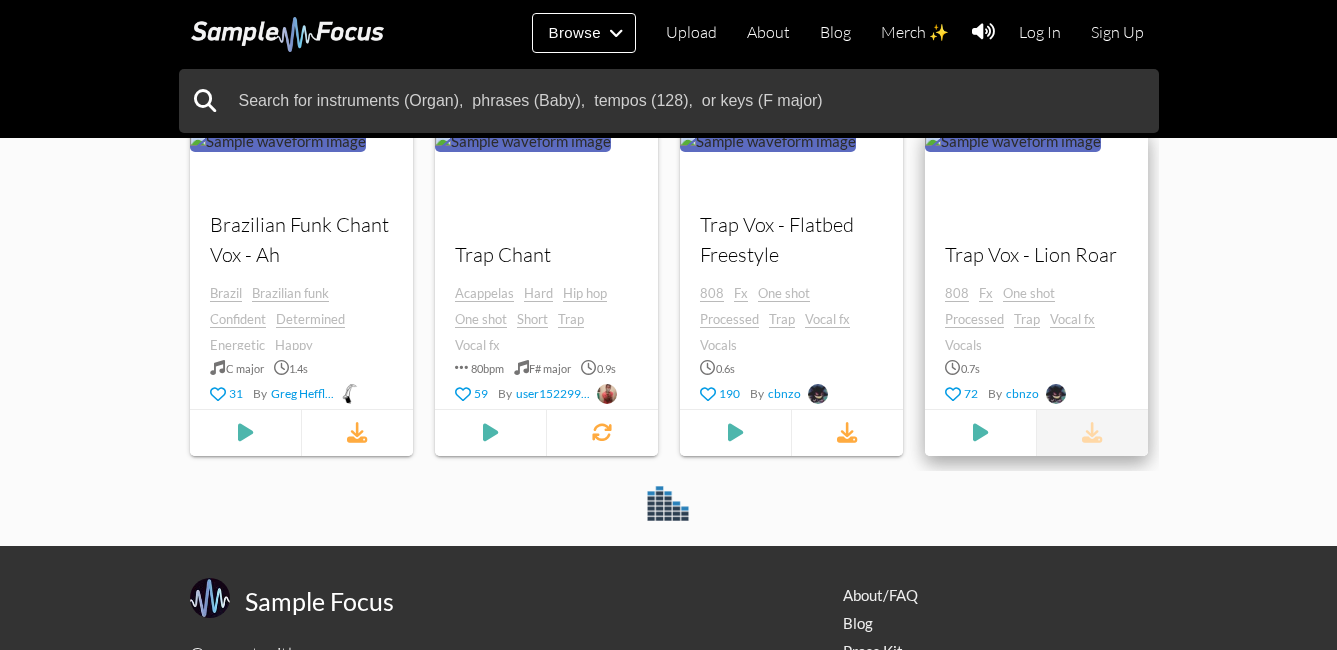 click at bounding box center [1091, 433] 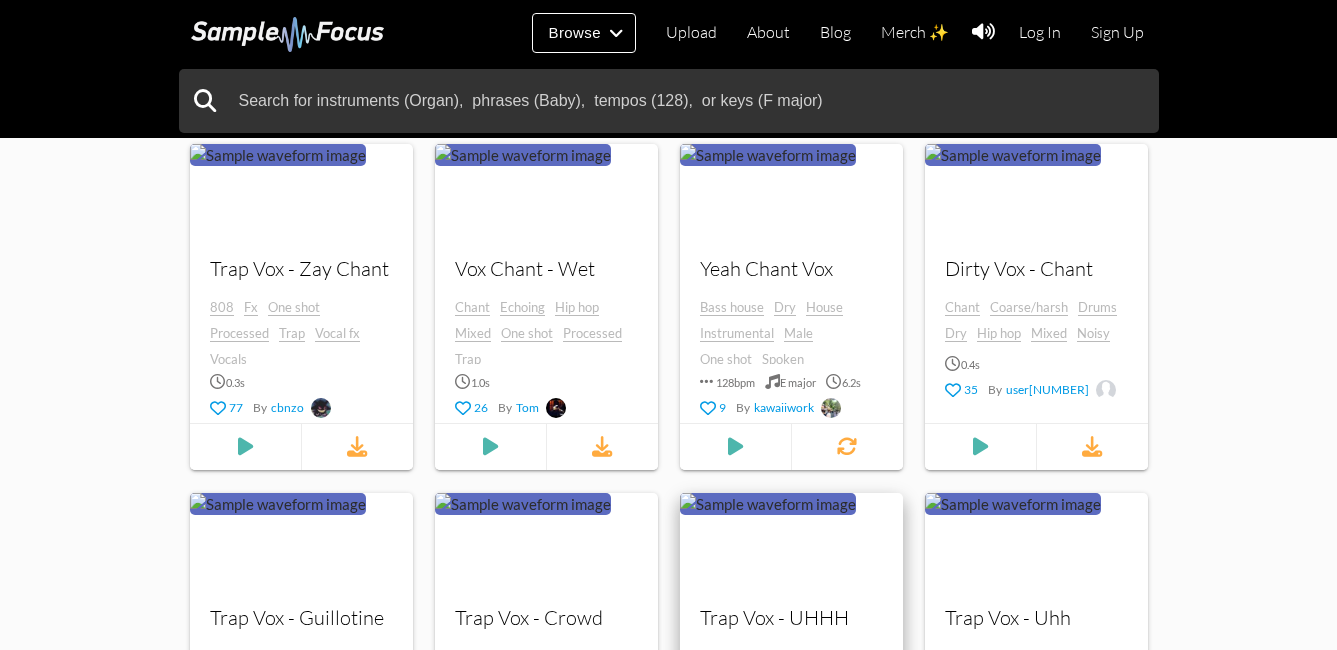 scroll, scrollTop: 691, scrollLeft: 0, axis: vertical 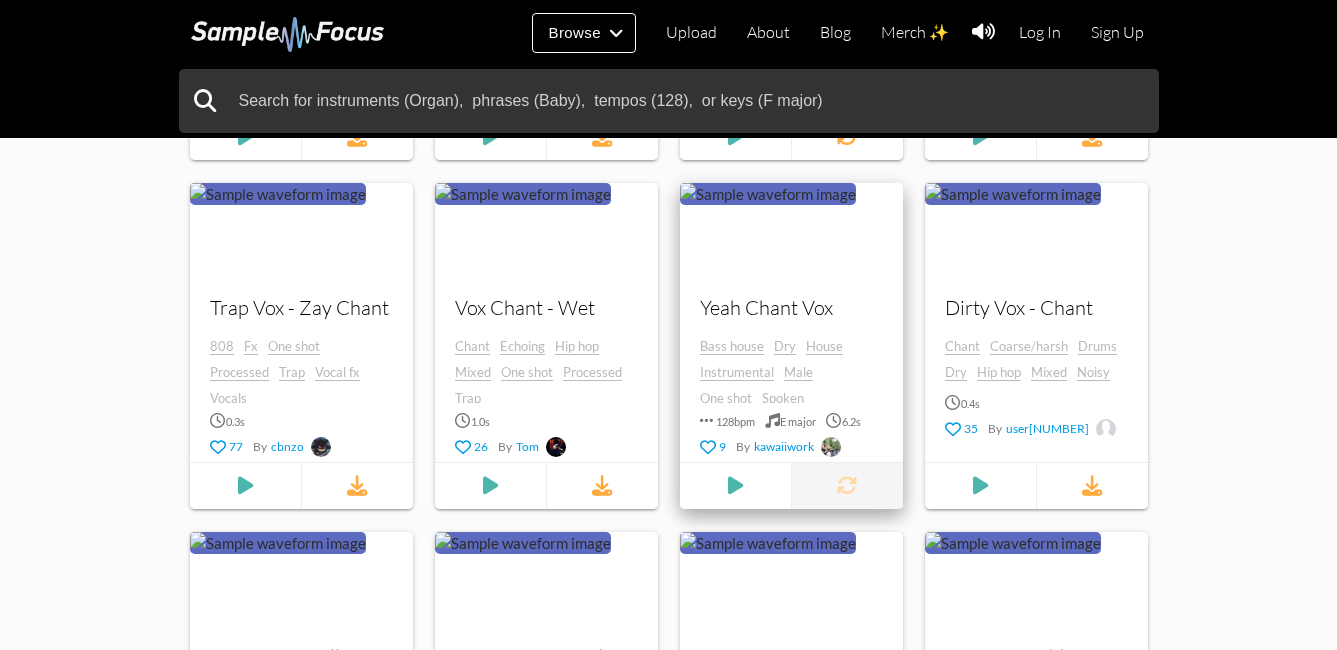 click at bounding box center [846, 486] 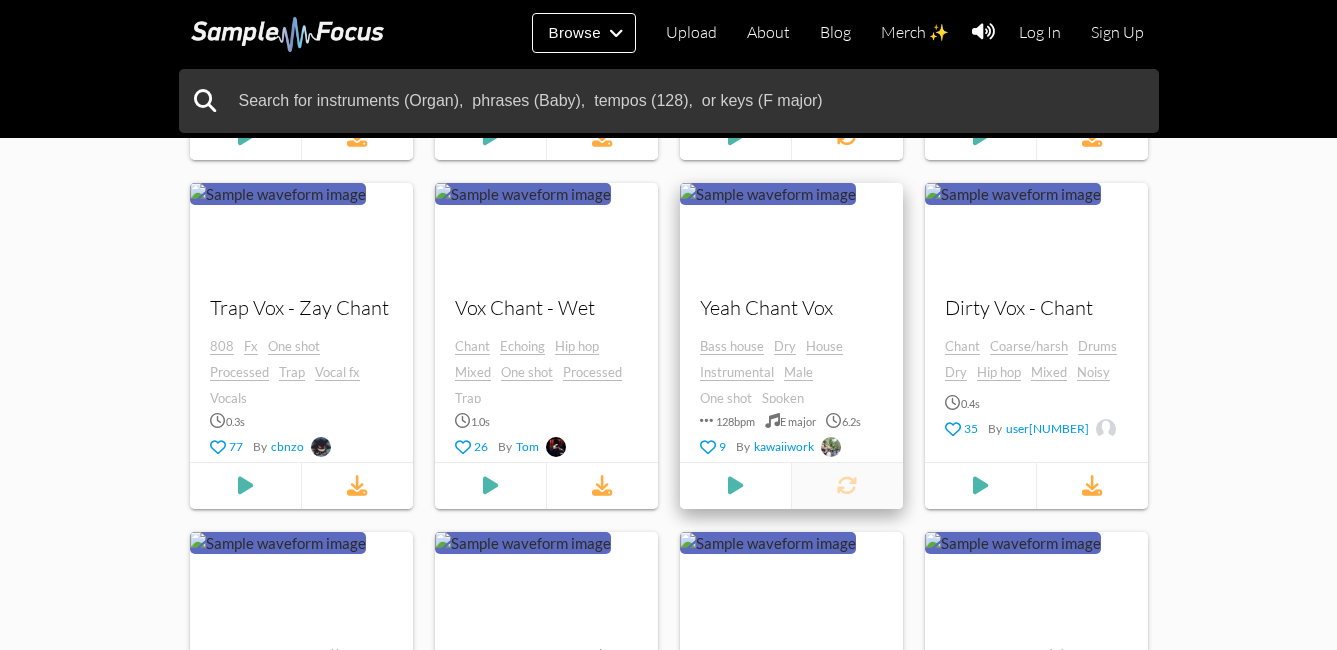 click at bounding box center [846, 486] 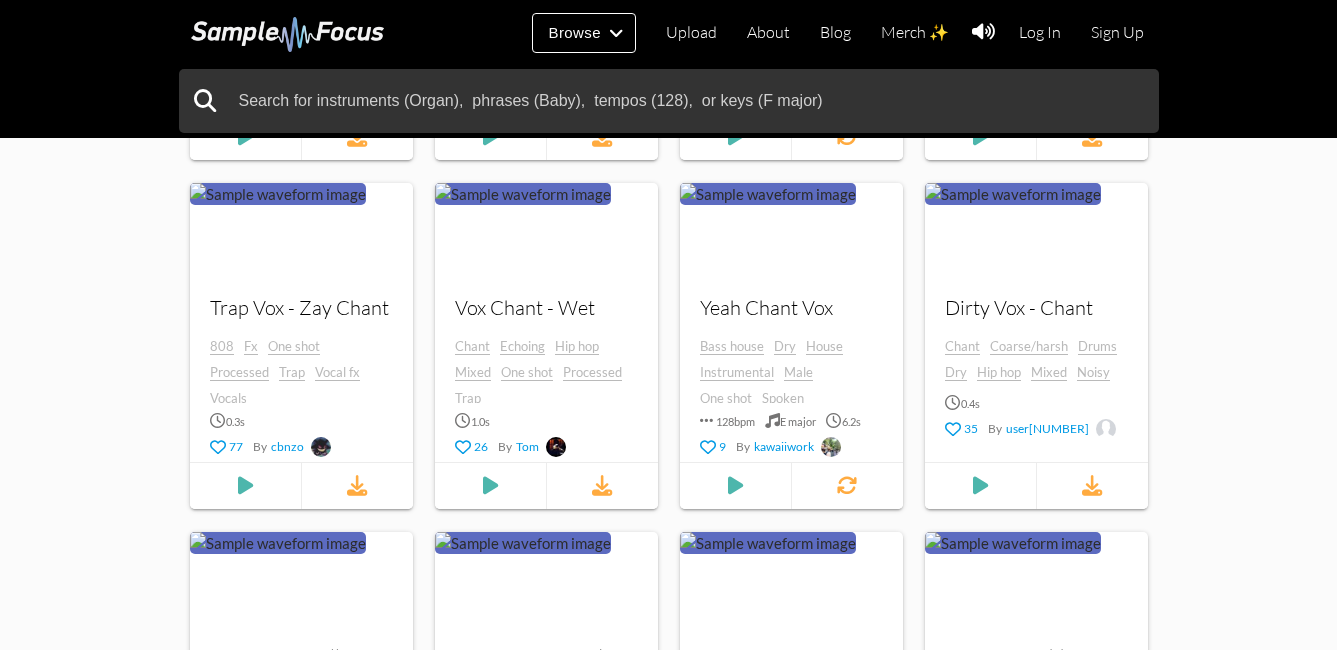 click on "Your browser does not support the audio  element. Yeah Chant Vox Bass house Dry House Instrumental Male One shot Spoken   128 bpm   E   major   6.2 s 9 By kawaiiwork" at bounding box center (791, 0) 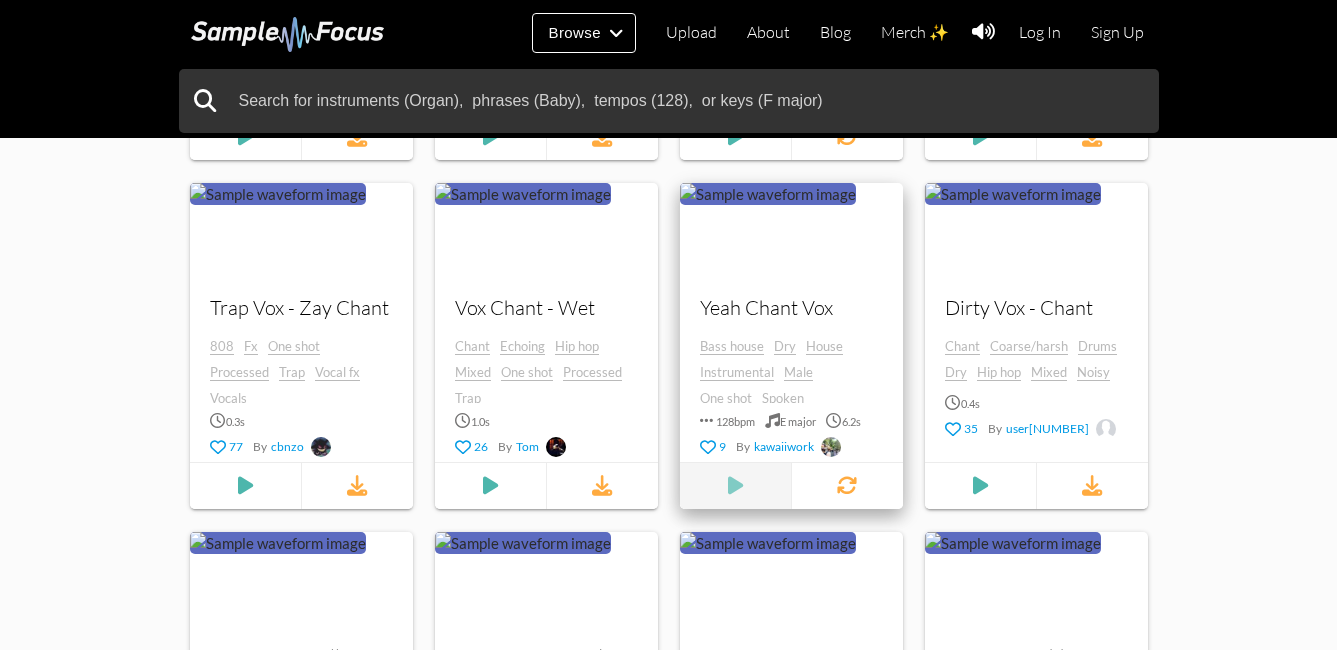 click at bounding box center (245, 137) 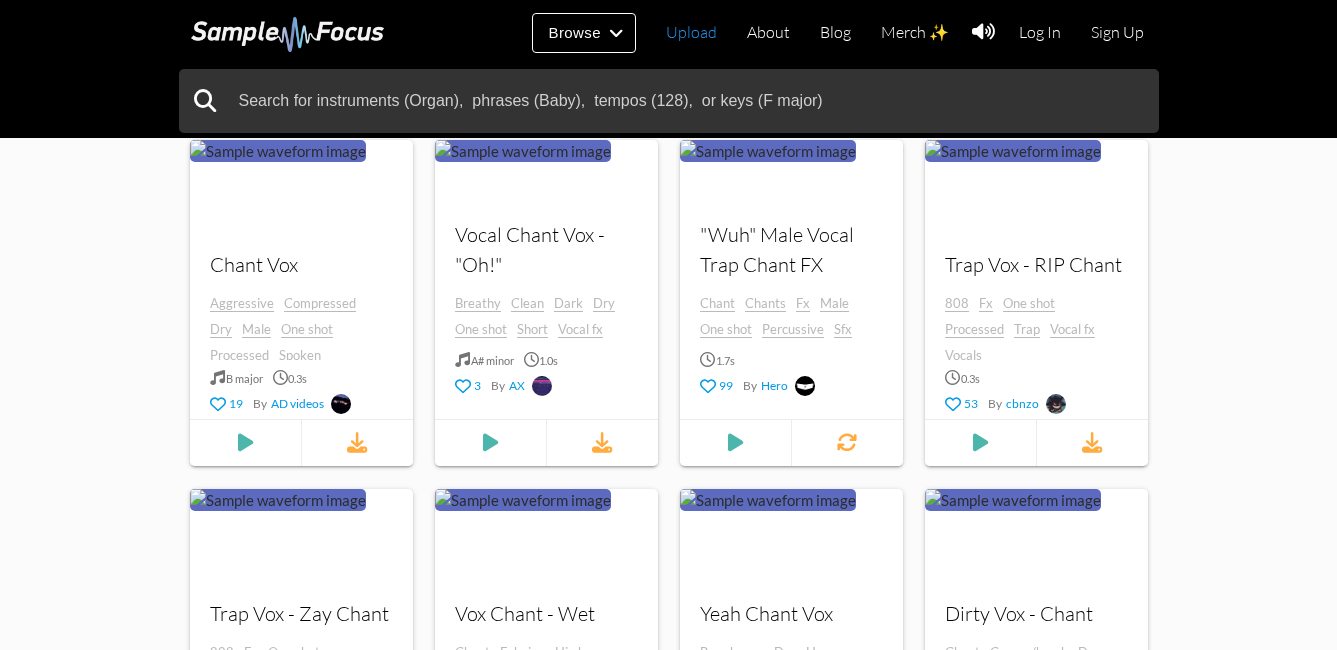scroll, scrollTop: 91, scrollLeft: 0, axis: vertical 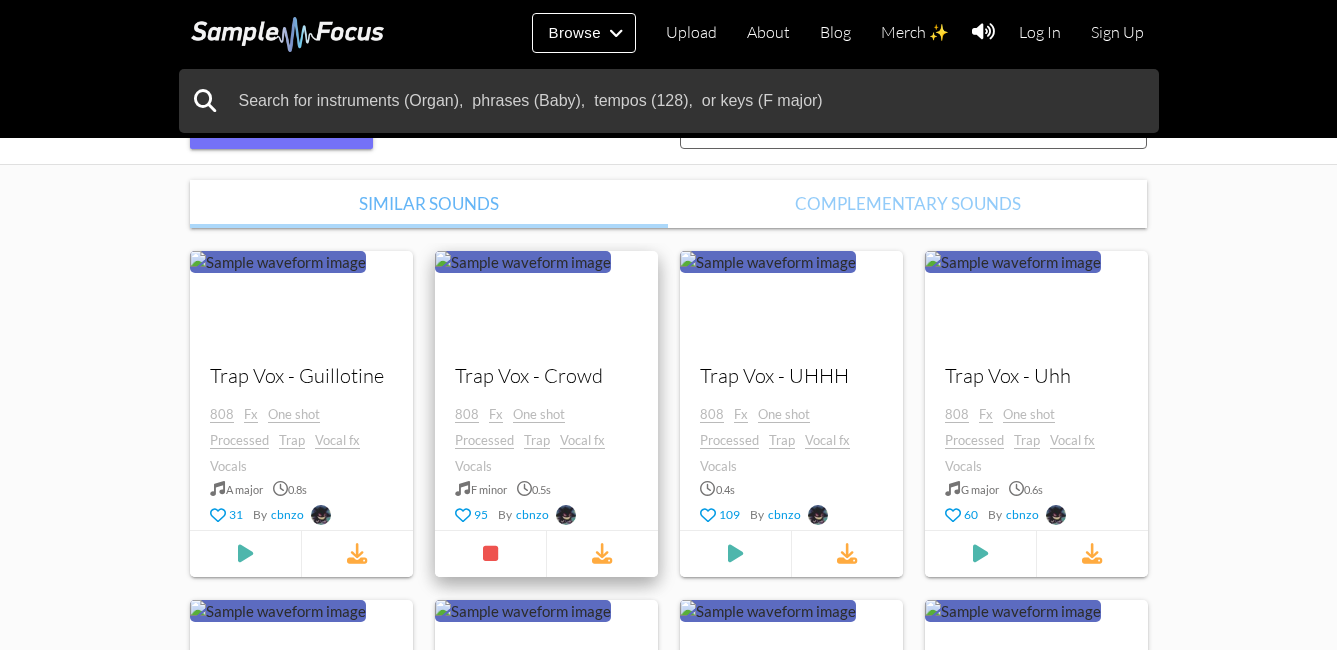 click at bounding box center (435, 326) 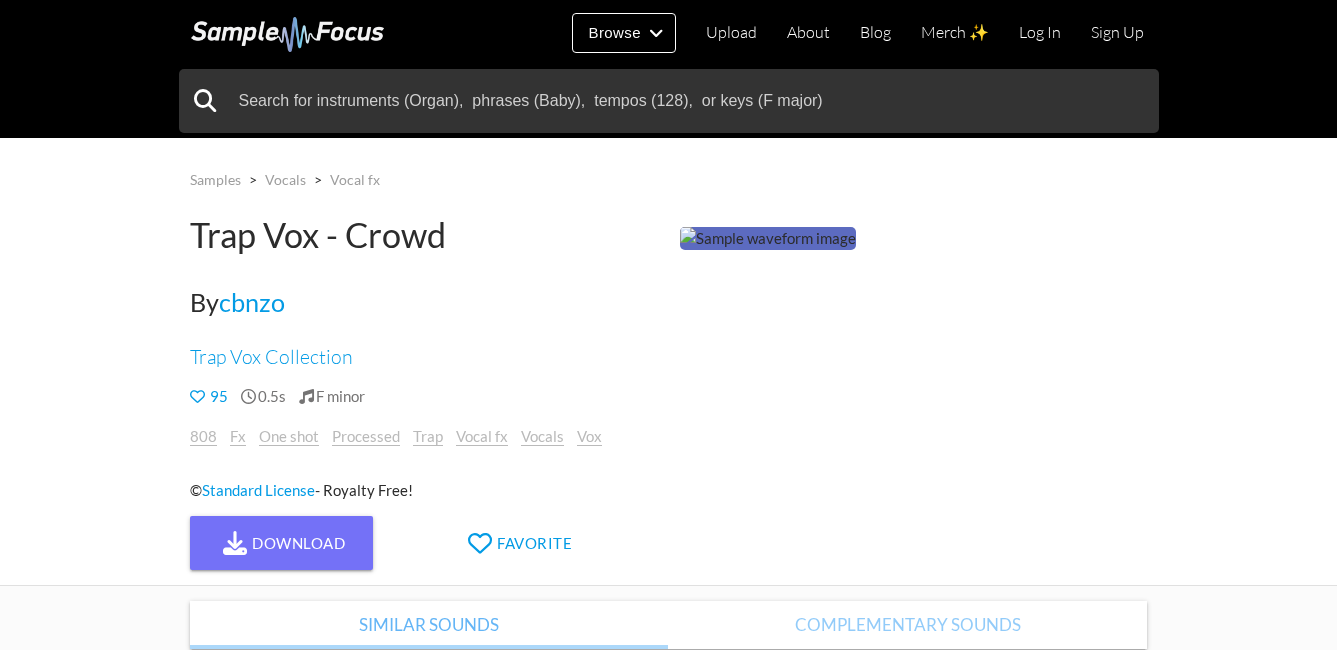 scroll, scrollTop: 0, scrollLeft: 0, axis: both 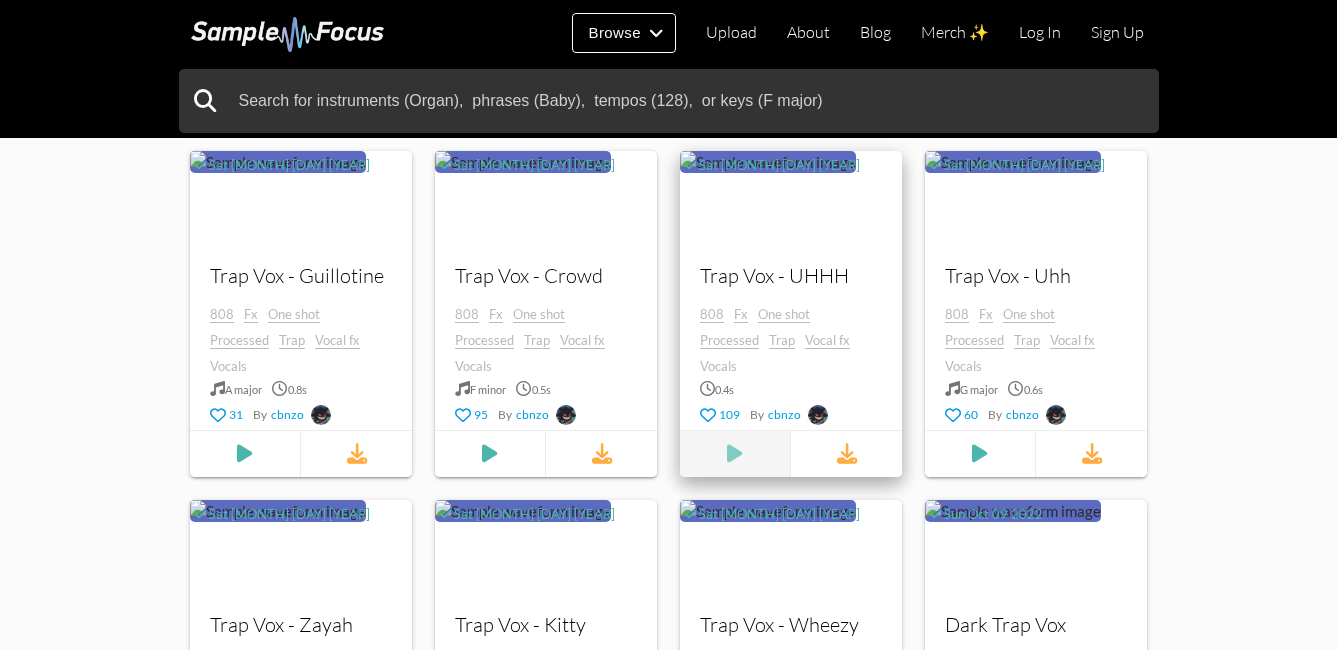 click at bounding box center (245, 454) 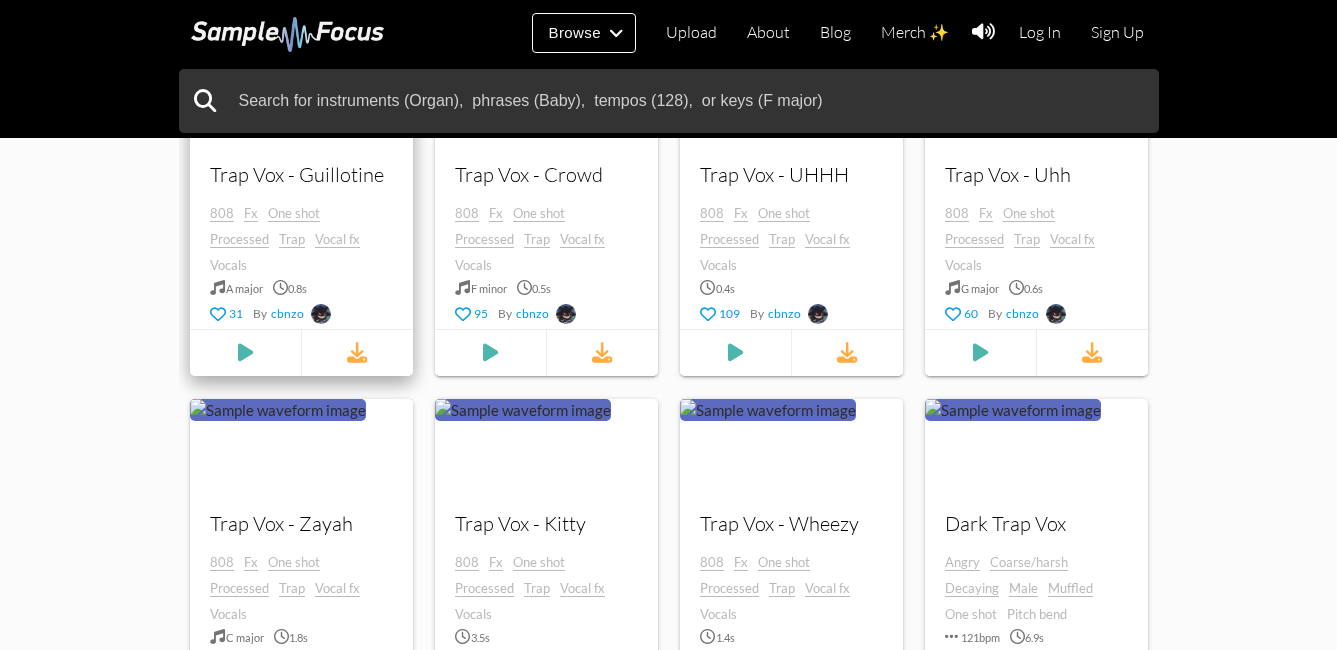 scroll, scrollTop: 398, scrollLeft: 0, axis: vertical 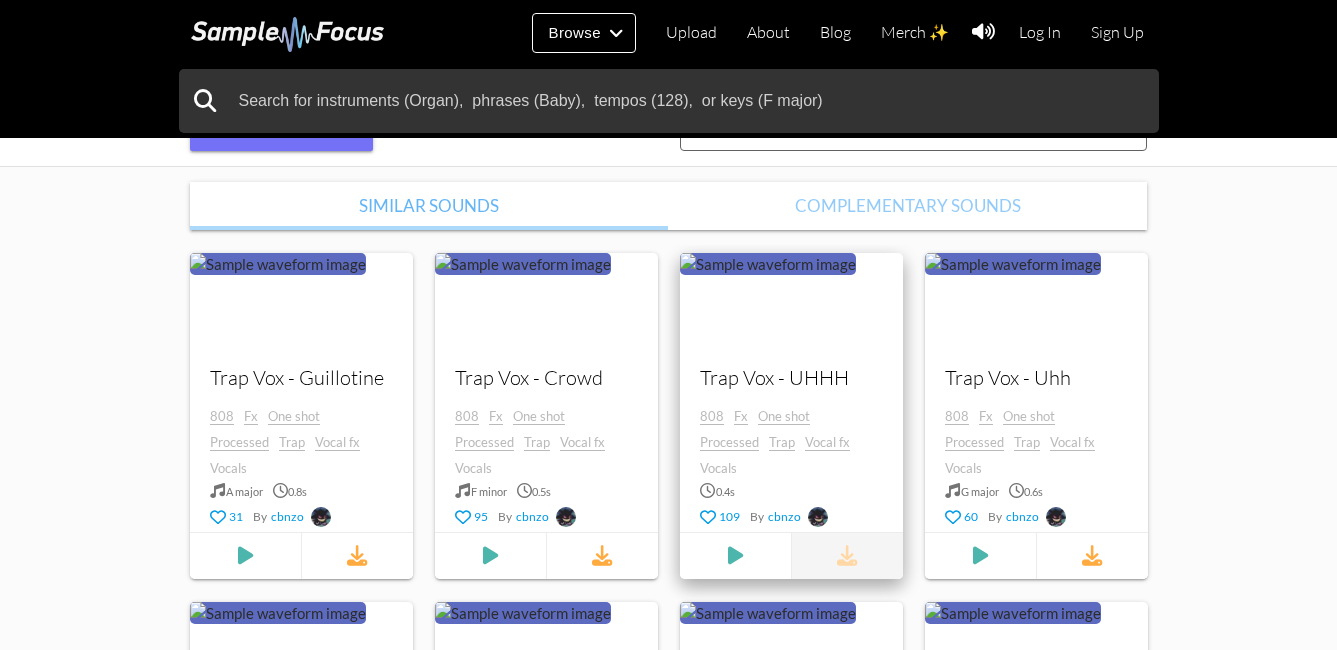 click at bounding box center (847, 556) 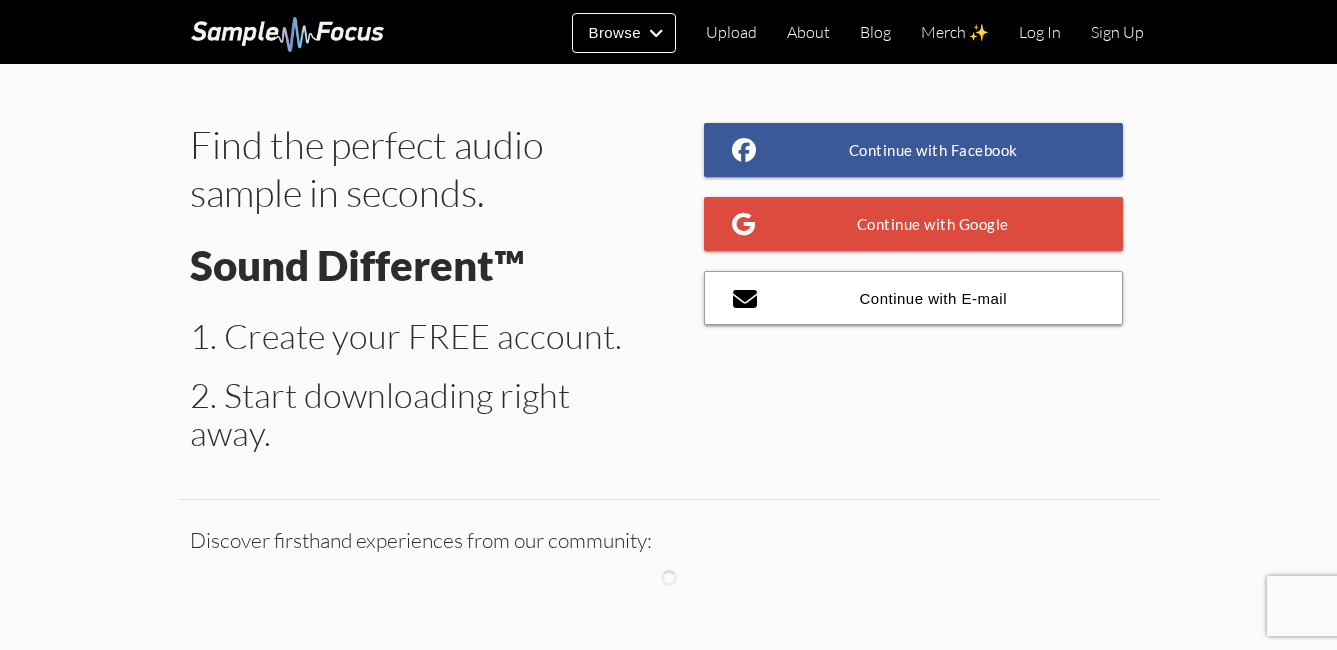 scroll, scrollTop: 0, scrollLeft: 0, axis: both 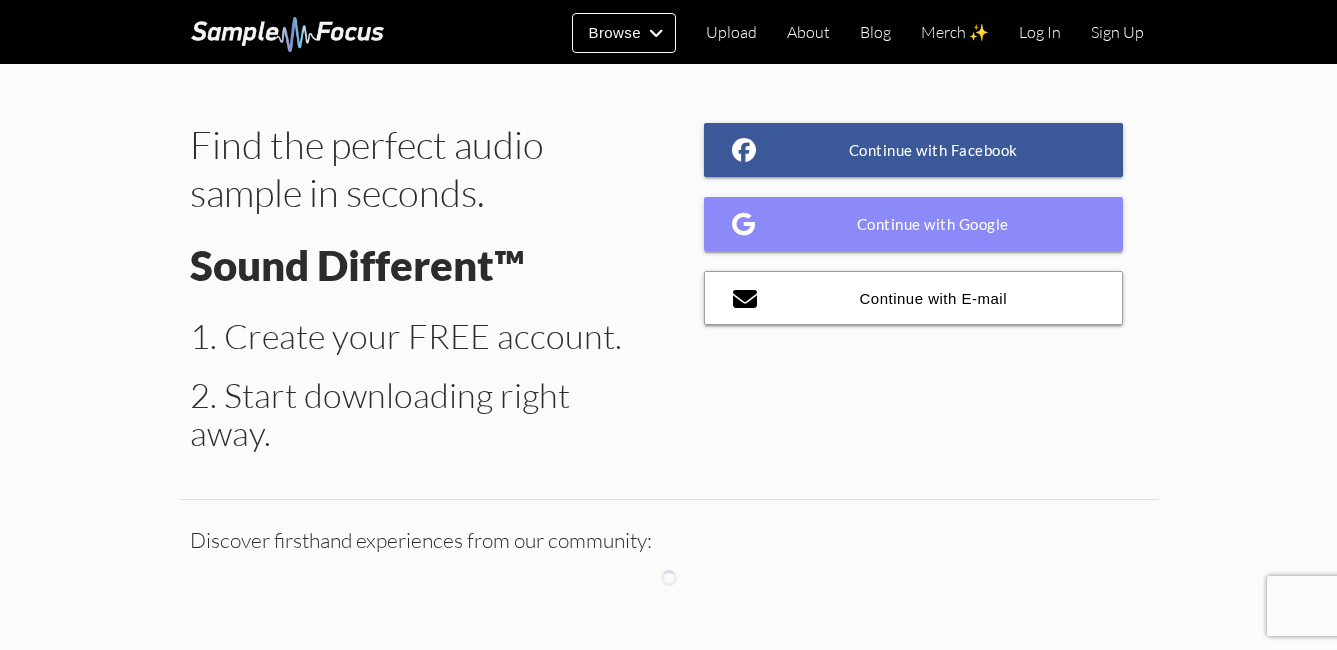 click on "Continue with Google" at bounding box center [914, 224] 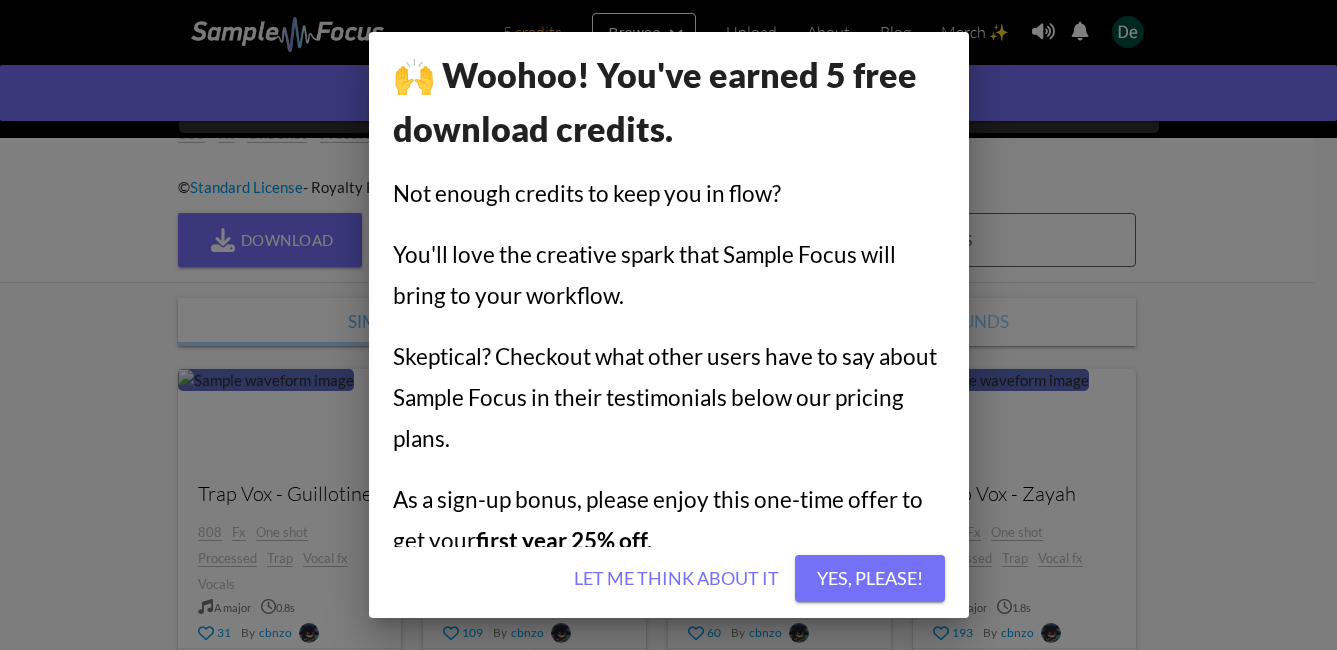 scroll, scrollTop: 239, scrollLeft: 0, axis: vertical 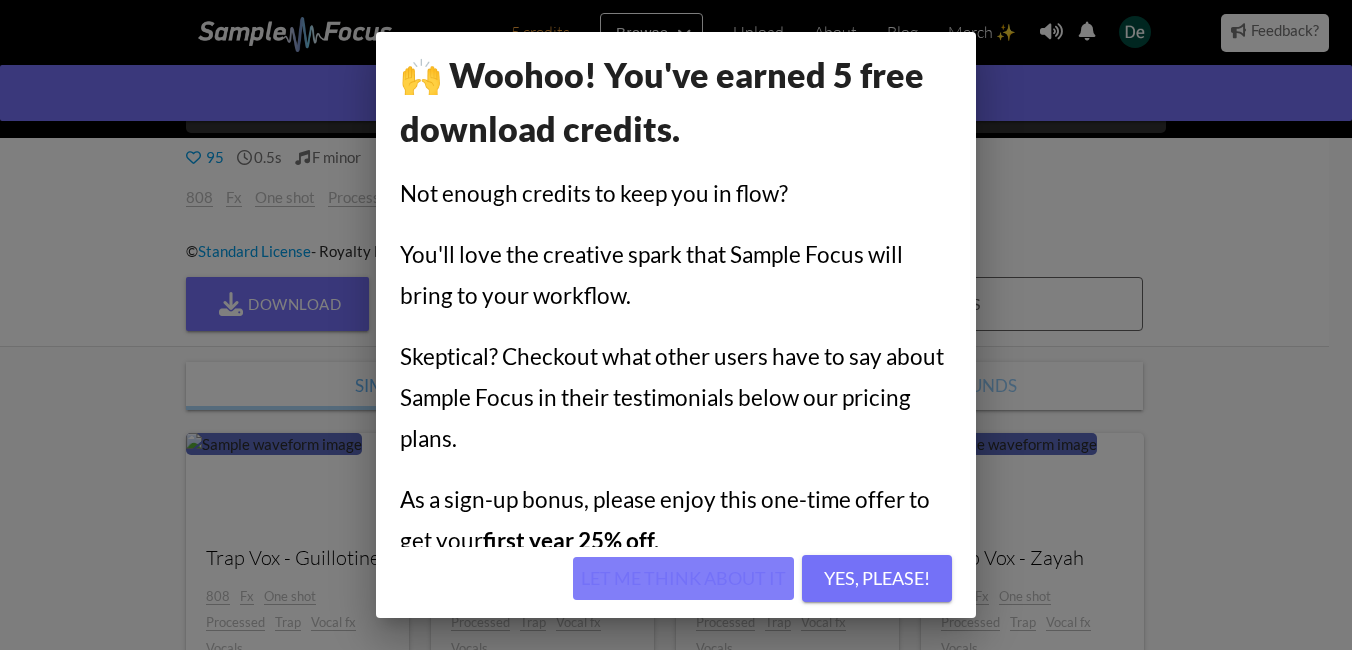 click on "Let me think about it" at bounding box center (683, 579) 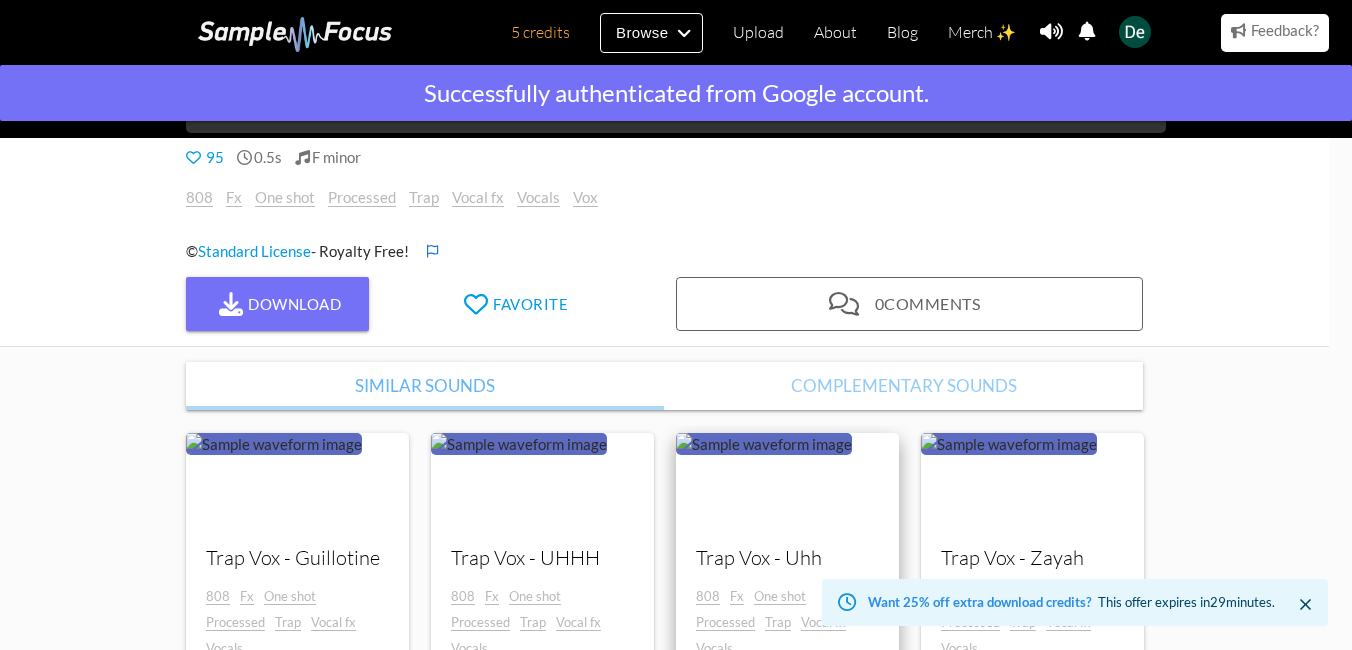 click on "Trap Vox - Uhh" at bounding box center [297, 558] 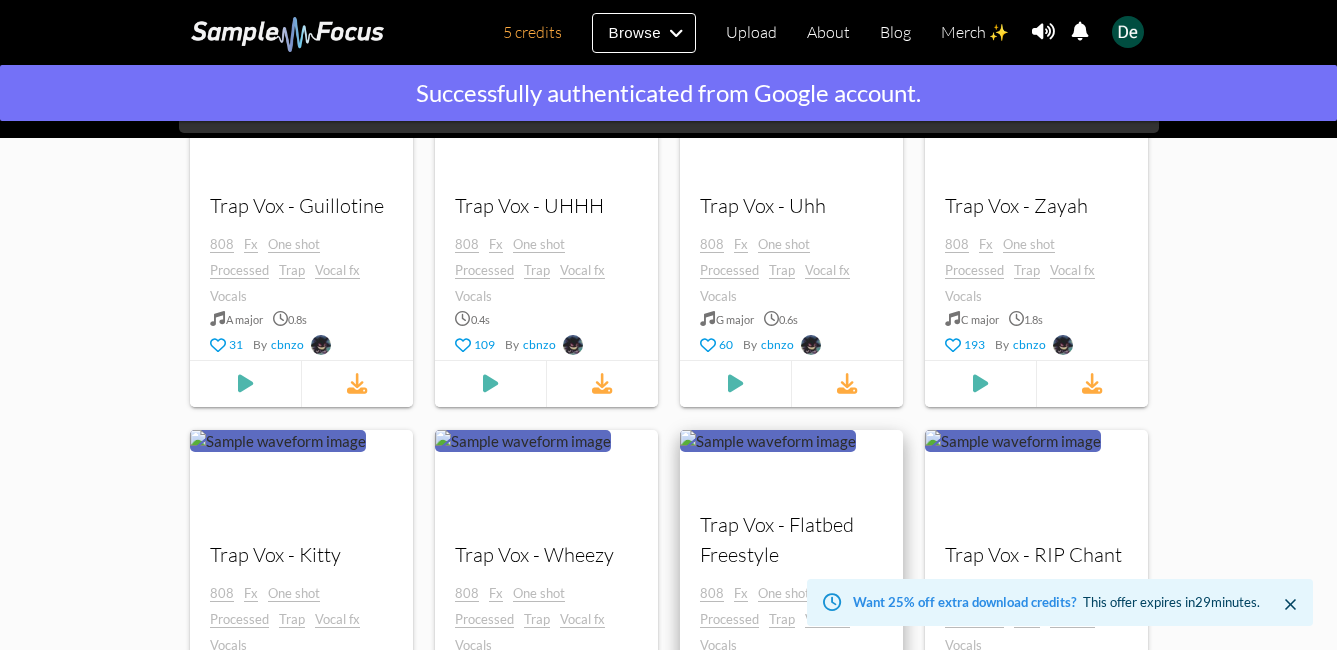 scroll, scrollTop: 539, scrollLeft: 0, axis: vertical 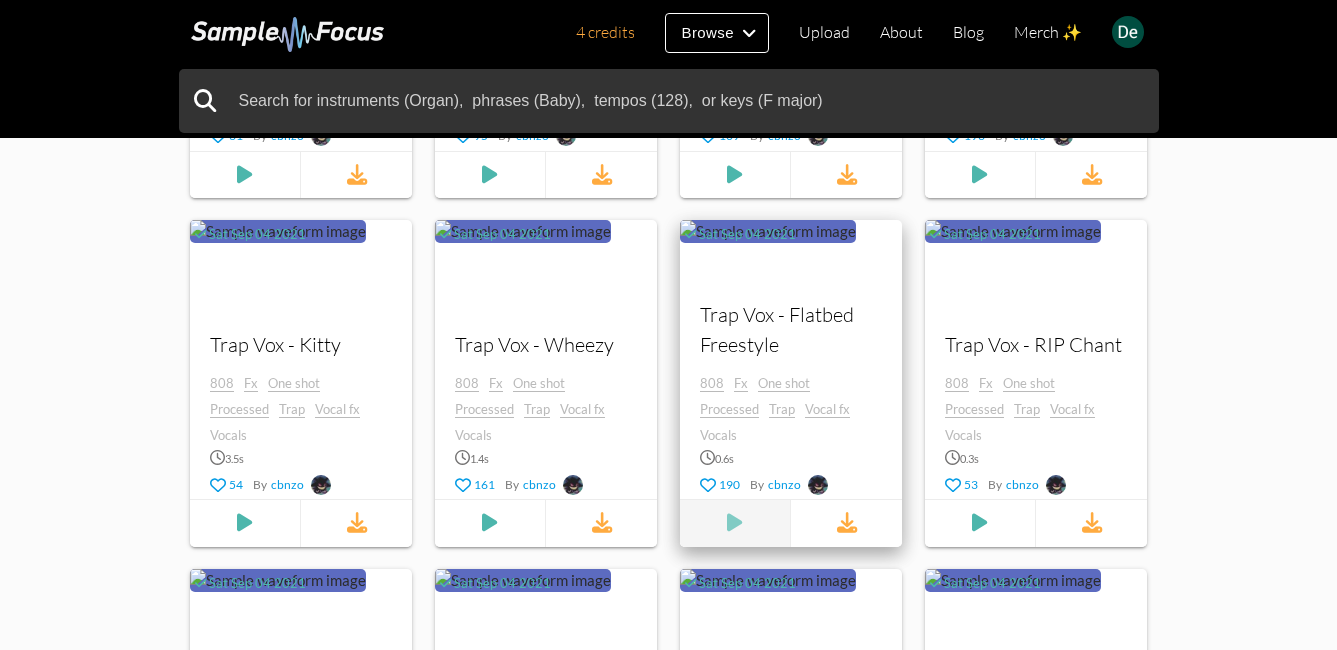 click at bounding box center (245, 175) 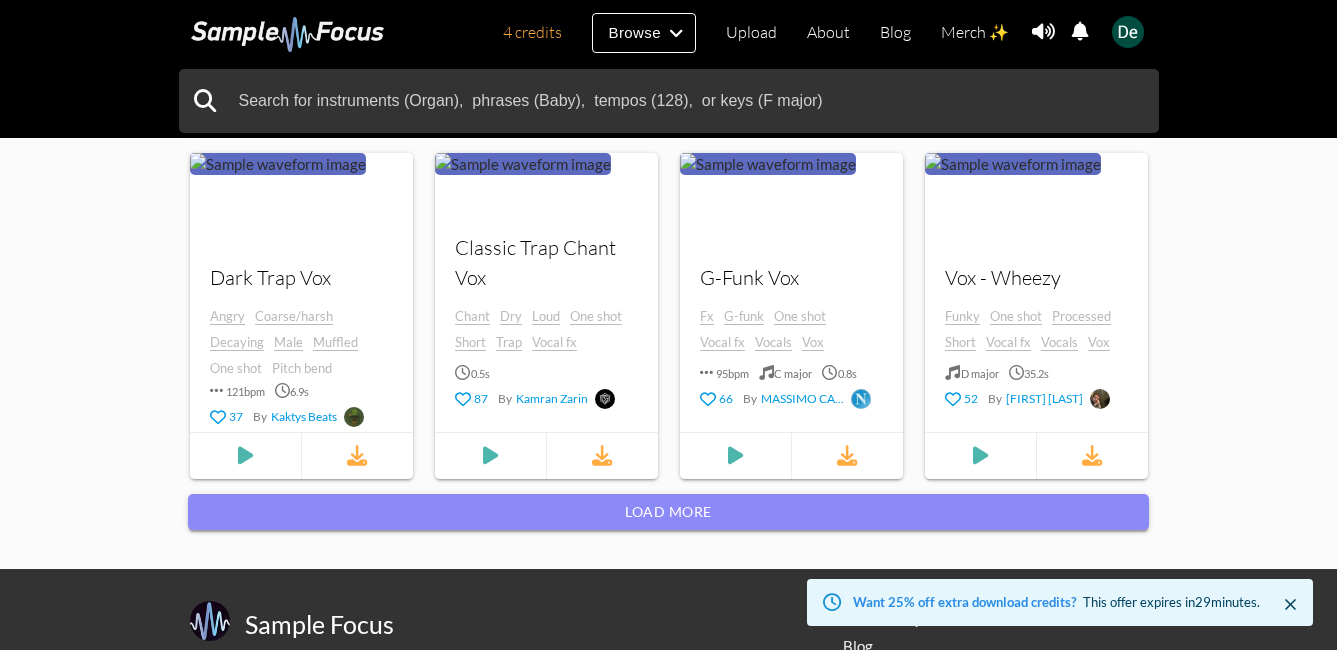 scroll, scrollTop: 2000, scrollLeft: 0, axis: vertical 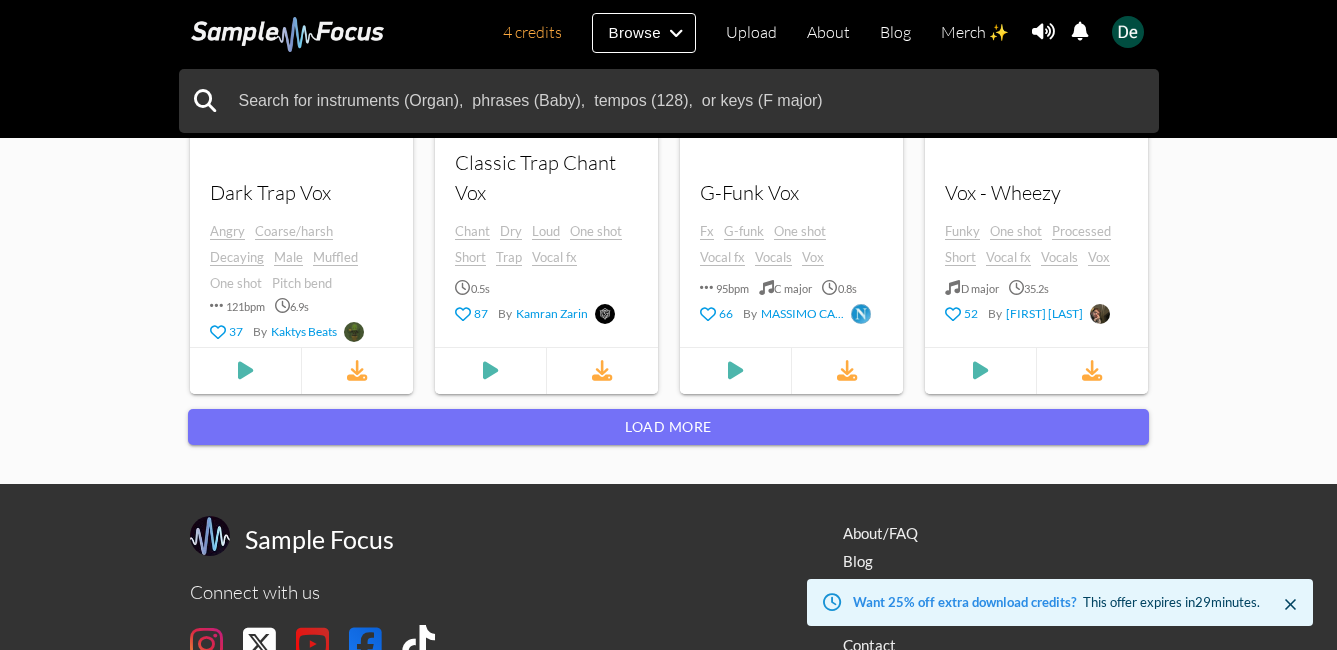 click on "Load more" at bounding box center [668, 427] 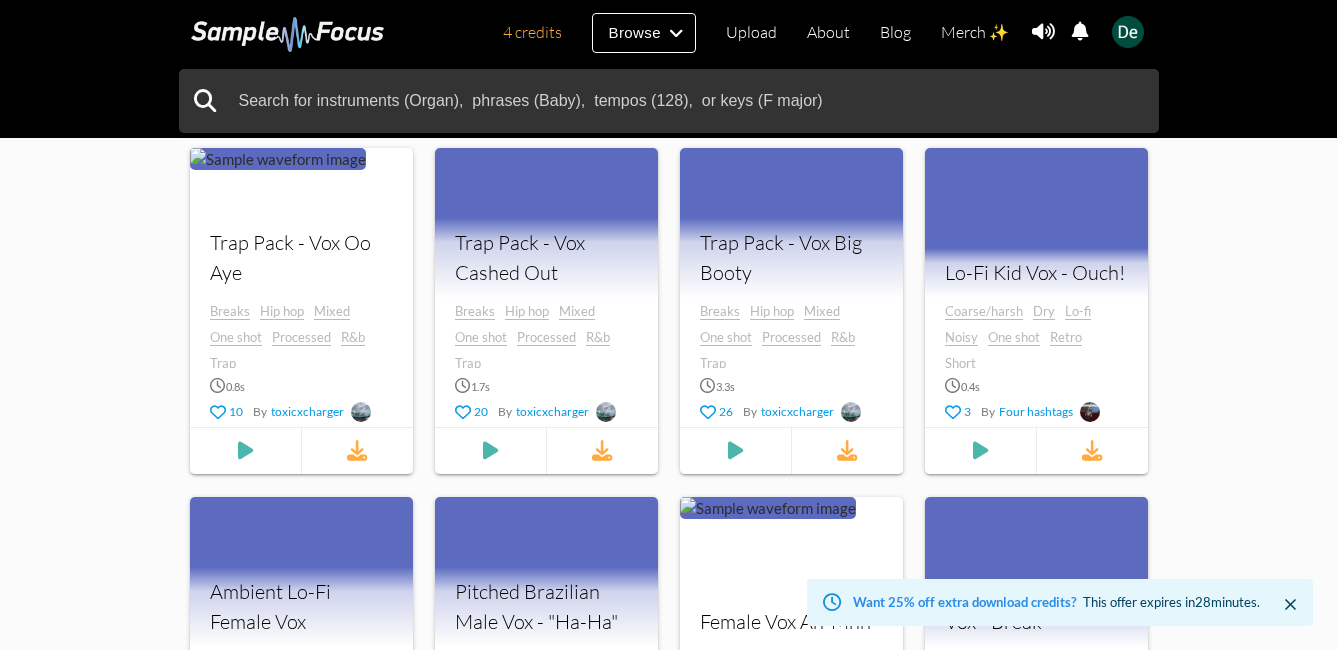 scroll, scrollTop: 7398, scrollLeft: 0, axis: vertical 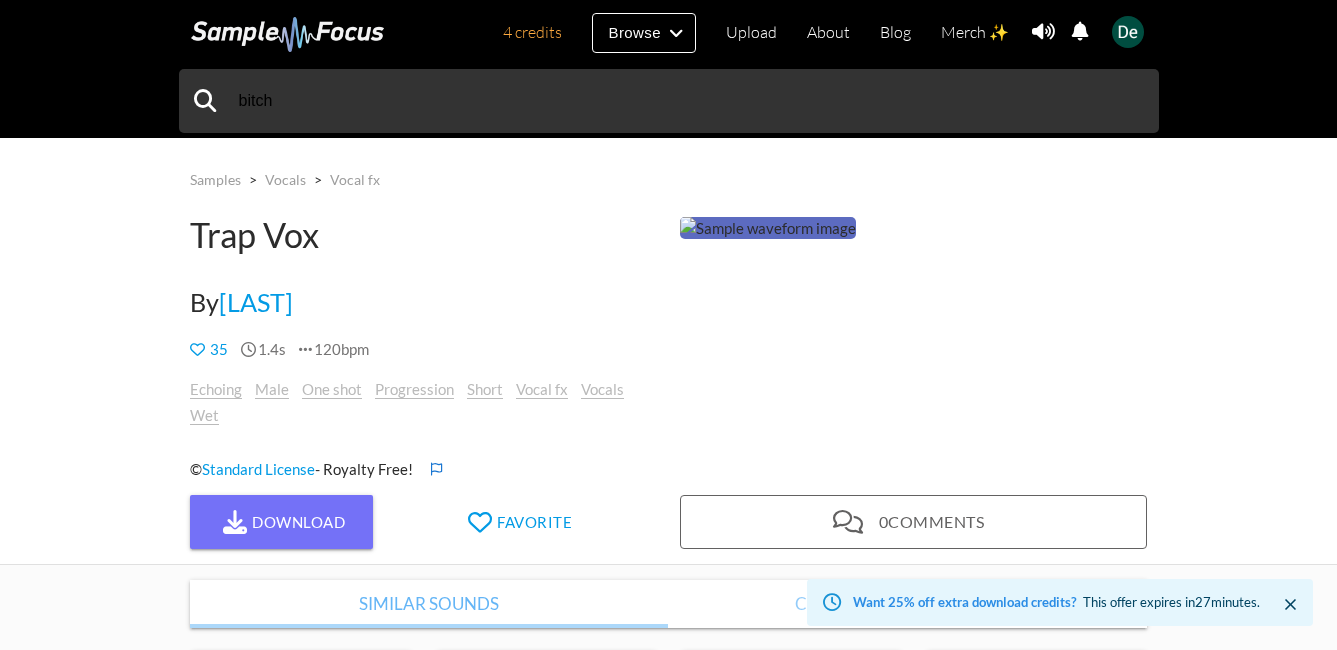 type on "bitch" 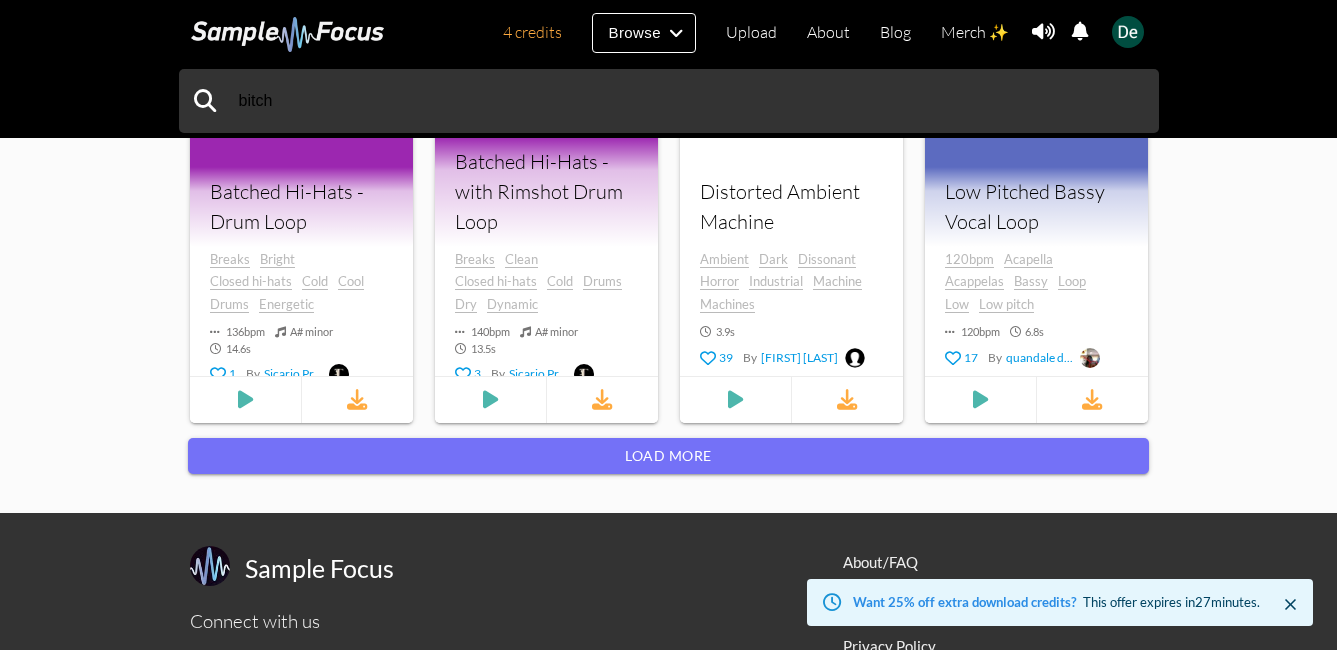 scroll, scrollTop: 2300, scrollLeft: 0, axis: vertical 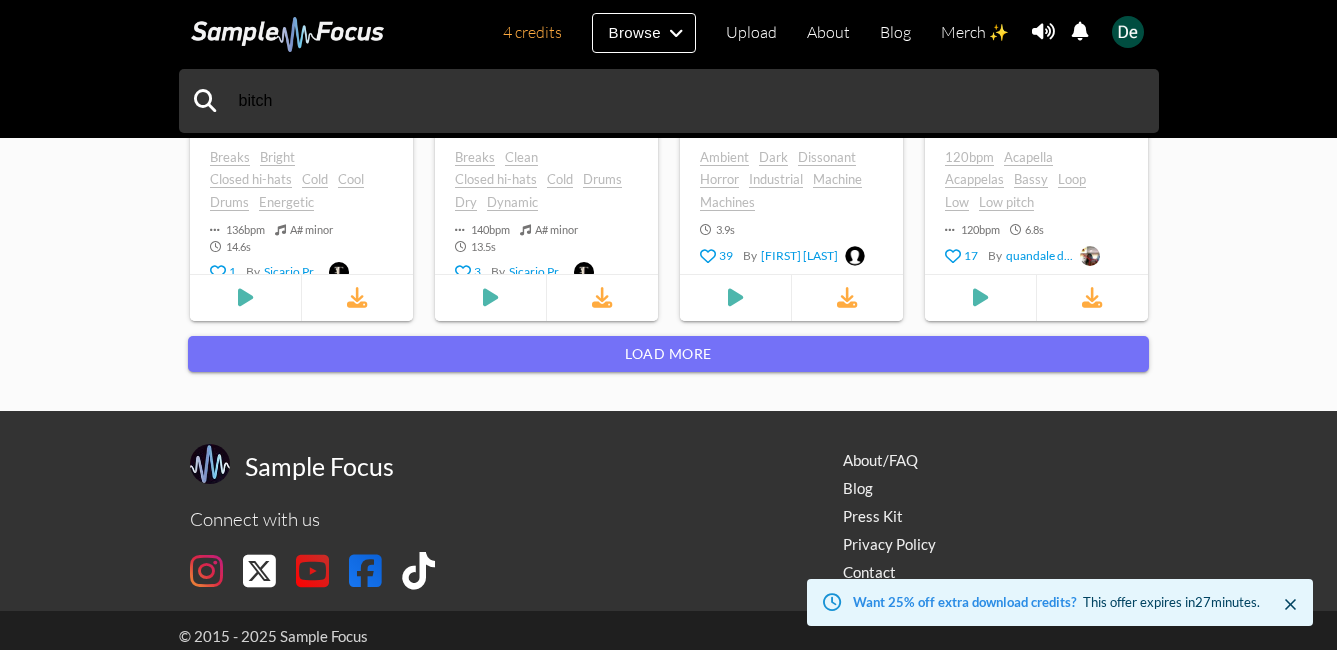 click on "Load more" at bounding box center (668, 354) 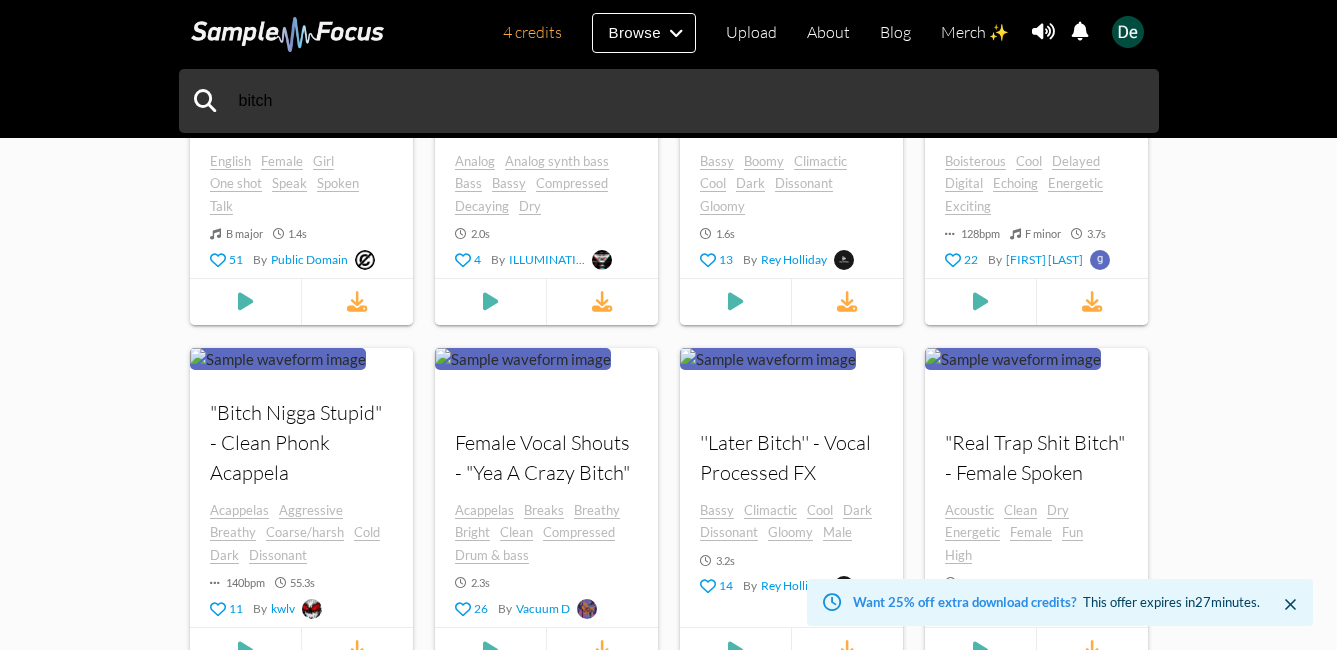 scroll, scrollTop: 400, scrollLeft: 0, axis: vertical 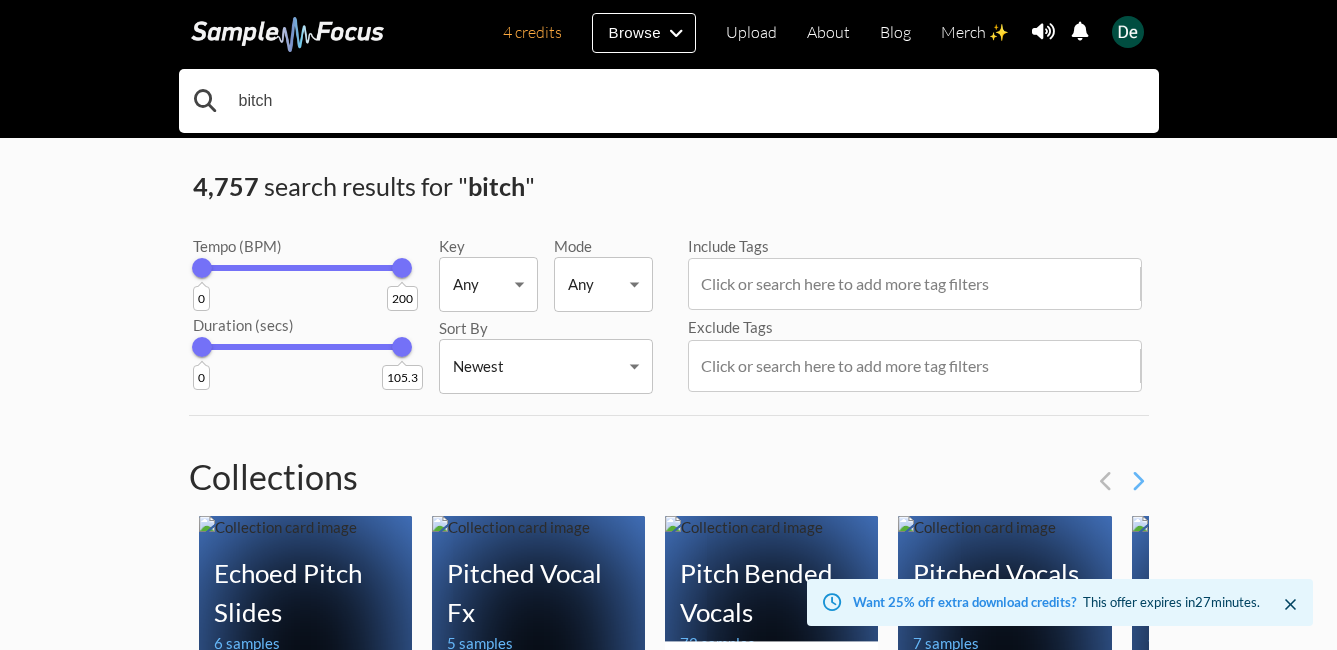 click on "bitch" at bounding box center [669, 101] 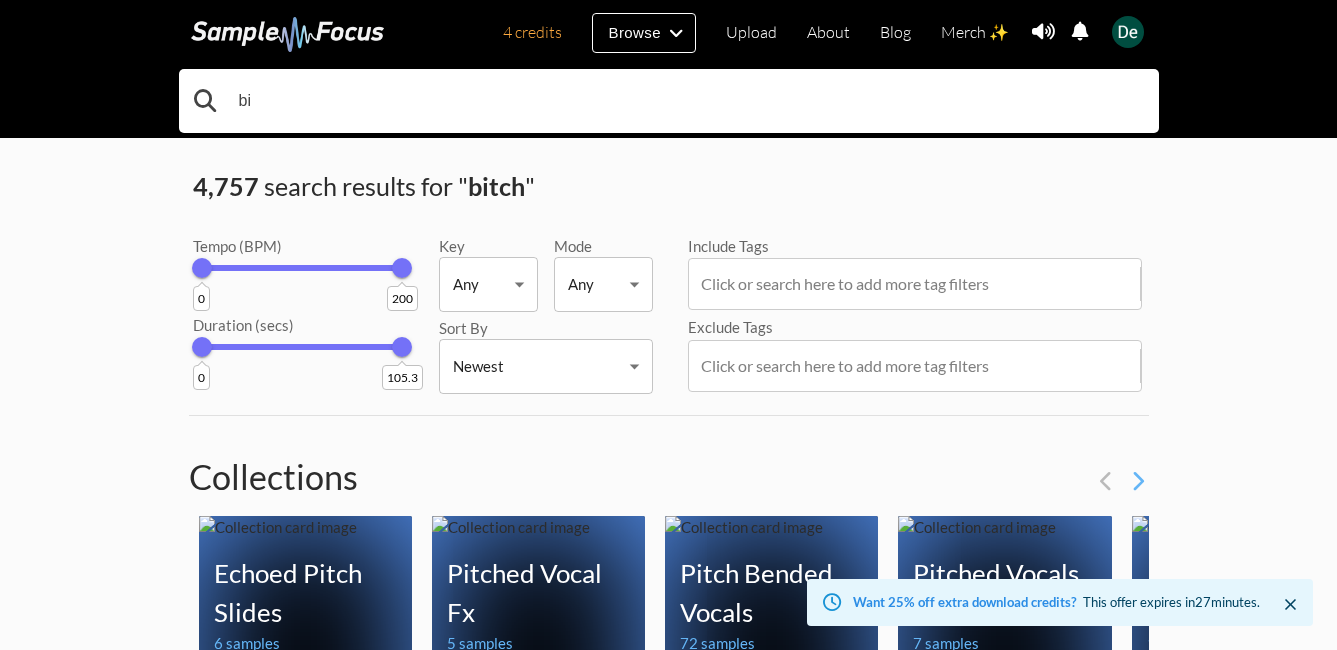 type on "b" 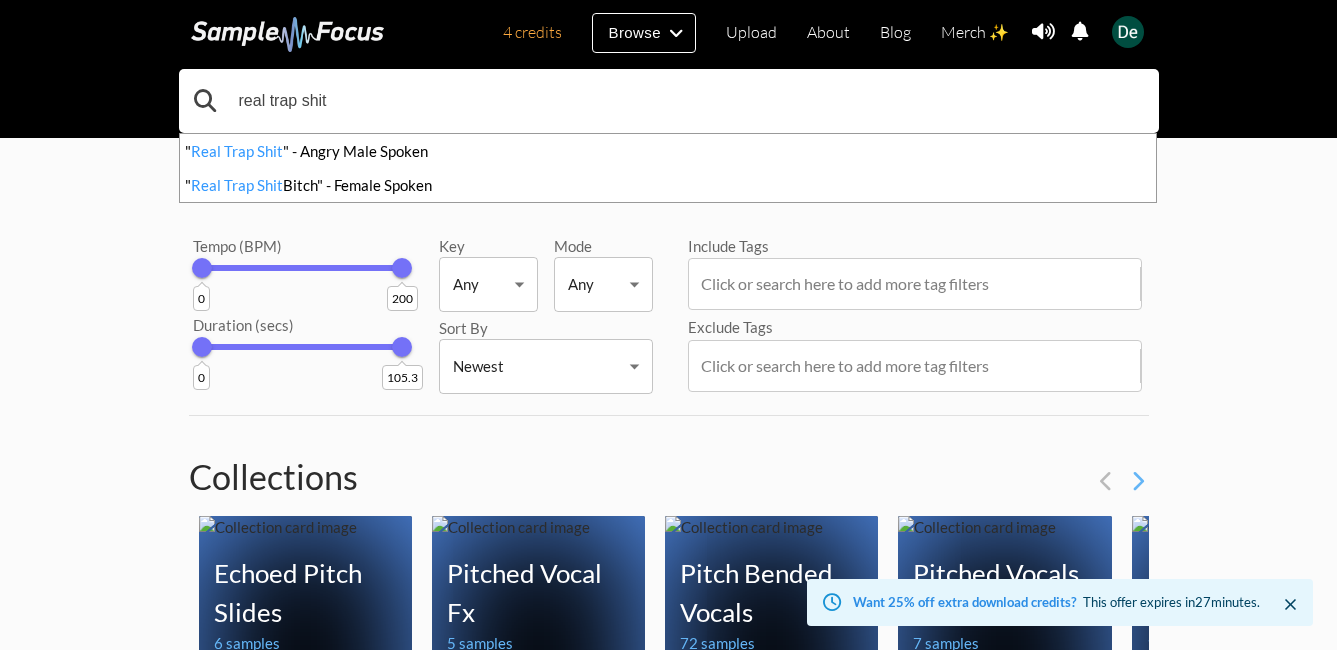 type on "real trap shit" 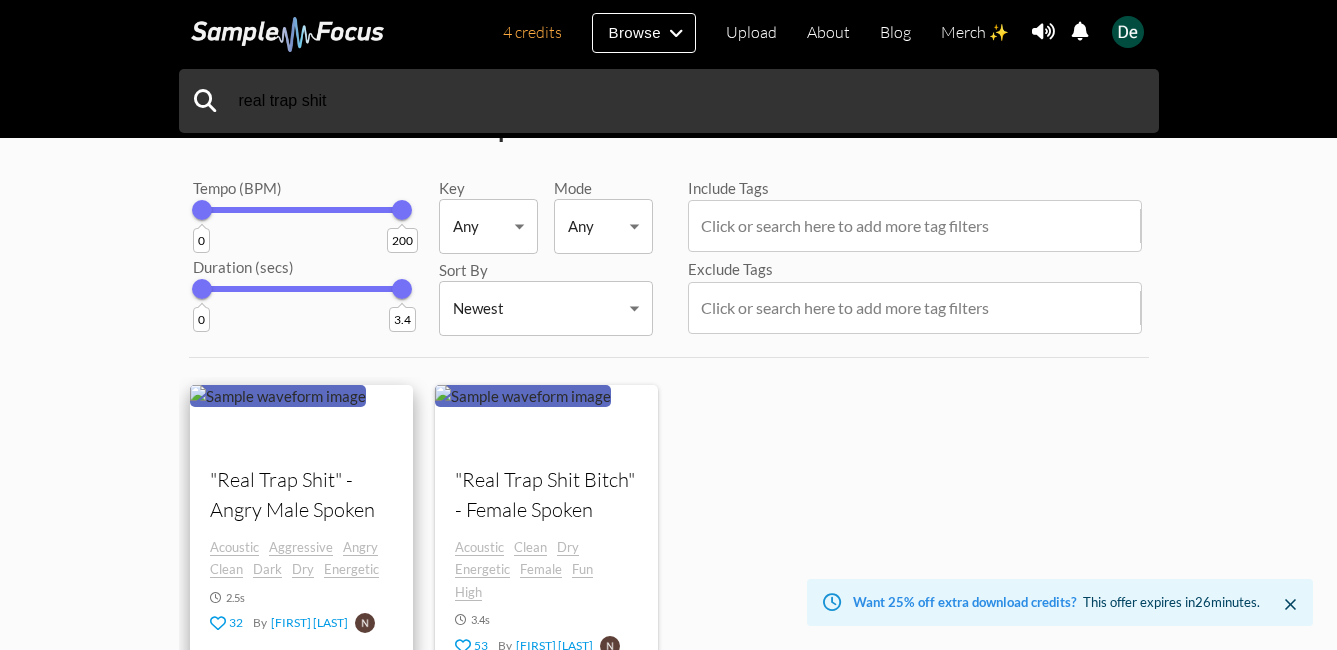 scroll, scrollTop: 200, scrollLeft: 0, axis: vertical 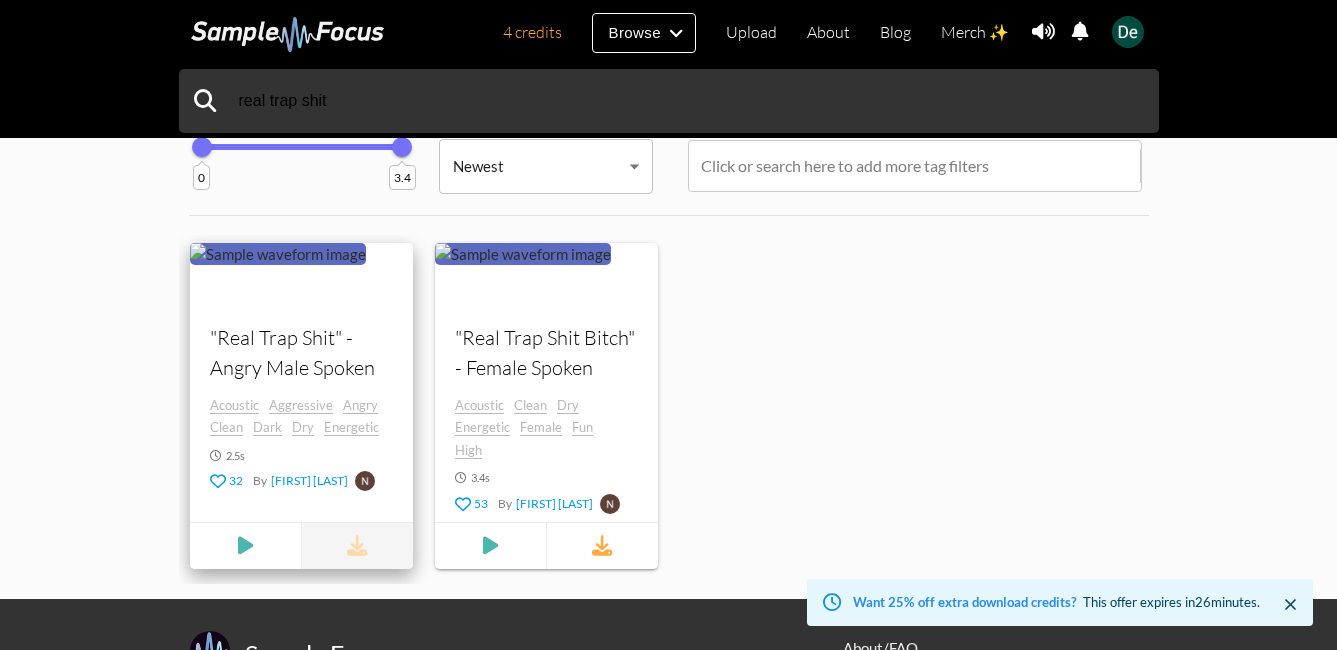 click at bounding box center (356, 545) 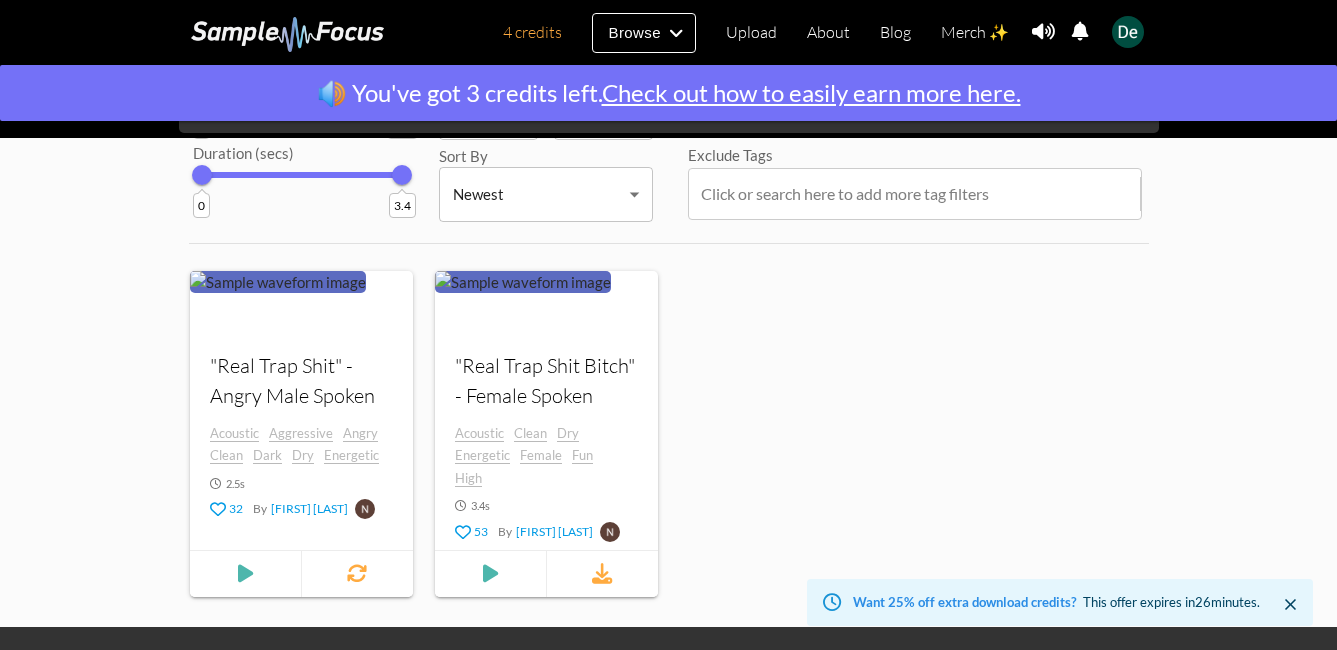 scroll, scrollTop: 0, scrollLeft: 0, axis: both 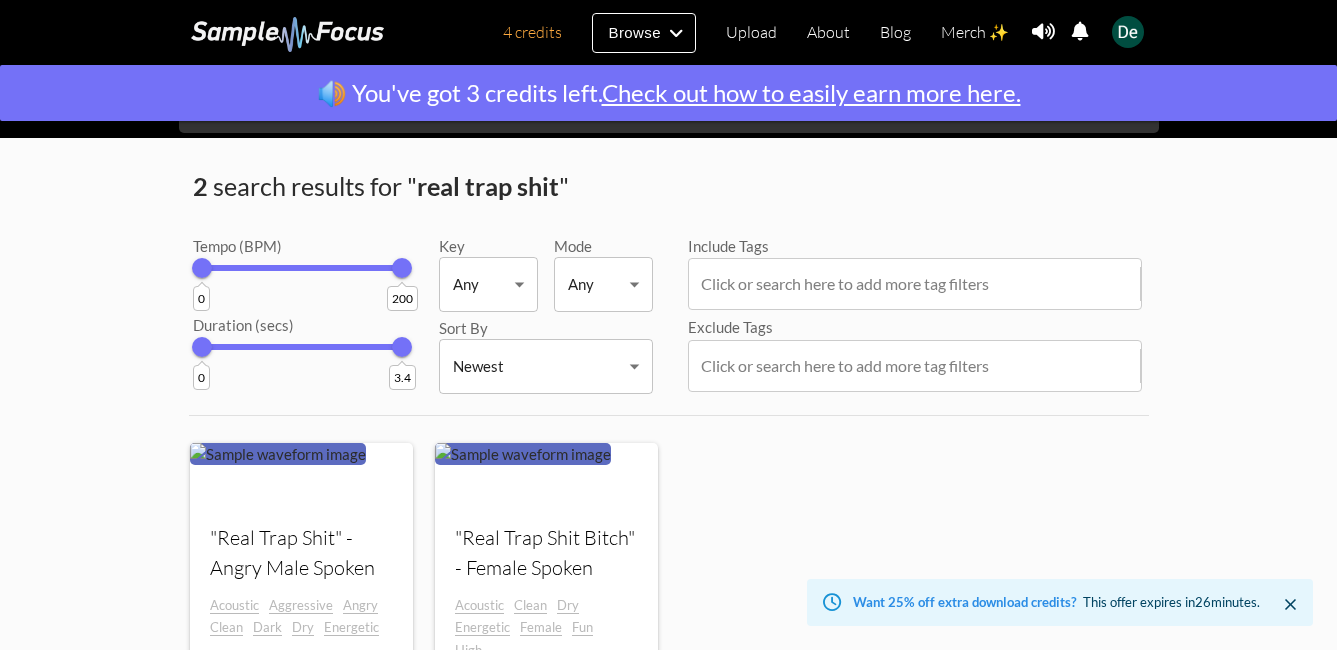 click on "real trap shit
2    search results for " real trap shit " Tempo (BPM) 0 200 Duration (secs) 0 3.4 Key Any Any ​ Mode Any Any ​ Sort By Newest Newest ​ Include Tags Click or search here to add more tag filters Exclude Tags Click or search here to add more tag filters Your browser does not support the audio  element. "Real Trap Shit" - Angry Male Spoken Acoustic Aggressive Angry Clean Dark Dry Energetic   2.5 s 32 By Noe Gonzalez Your browser does not support the audio  element. "Real Trap Shit Bitch" - Female Spoken Acoustic Clean Dry Energetic Female Fun High   3.4 s 53 By Noe Gonzalez" at bounding box center (668, 431) 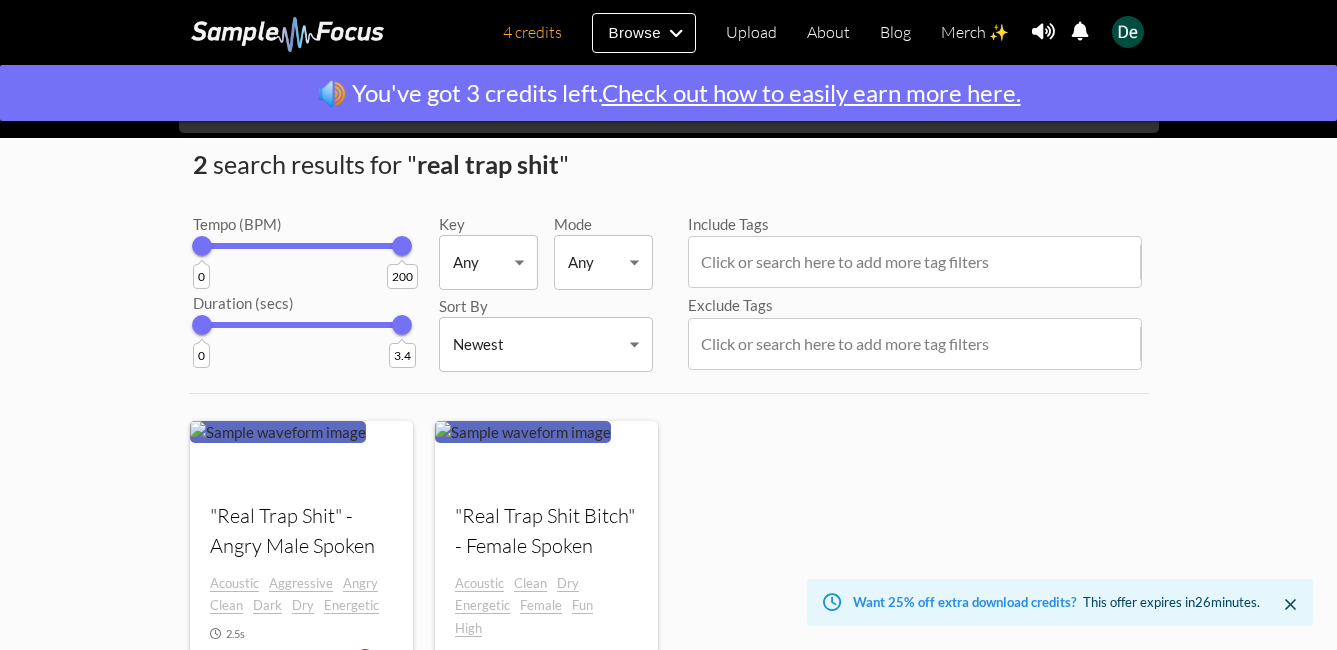 scroll, scrollTop: 0, scrollLeft: 0, axis: both 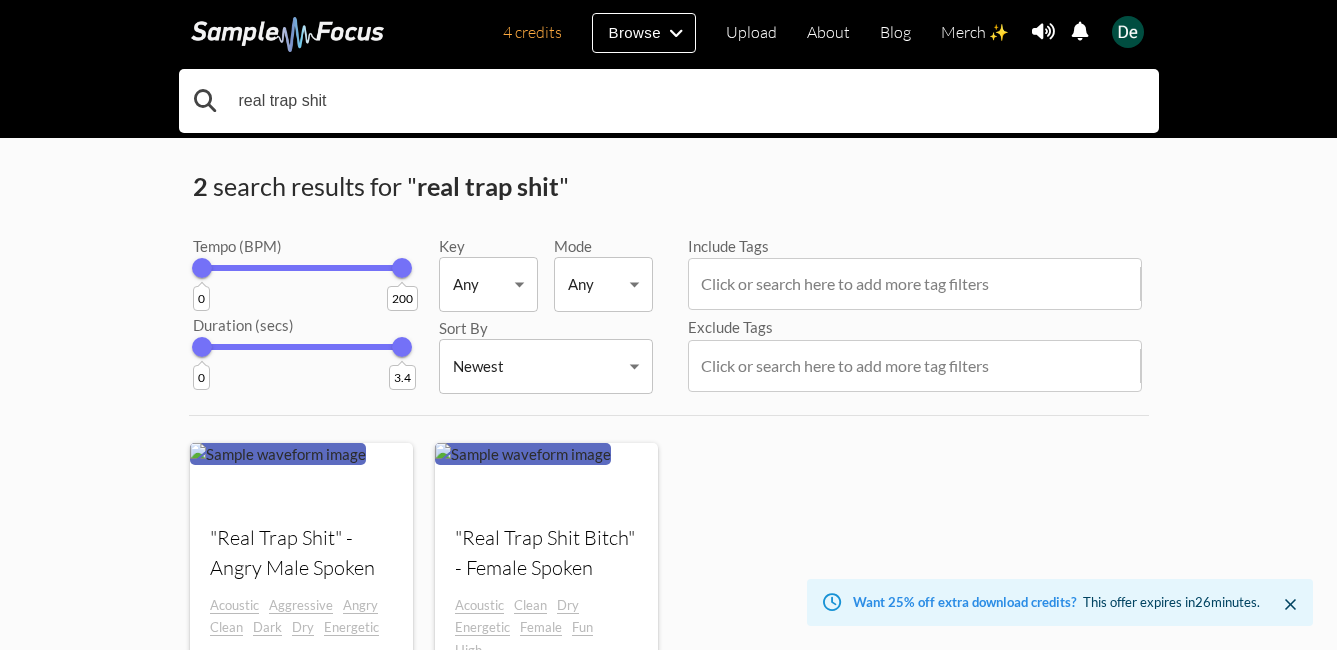 click on "real trap shit" at bounding box center (669, 101) 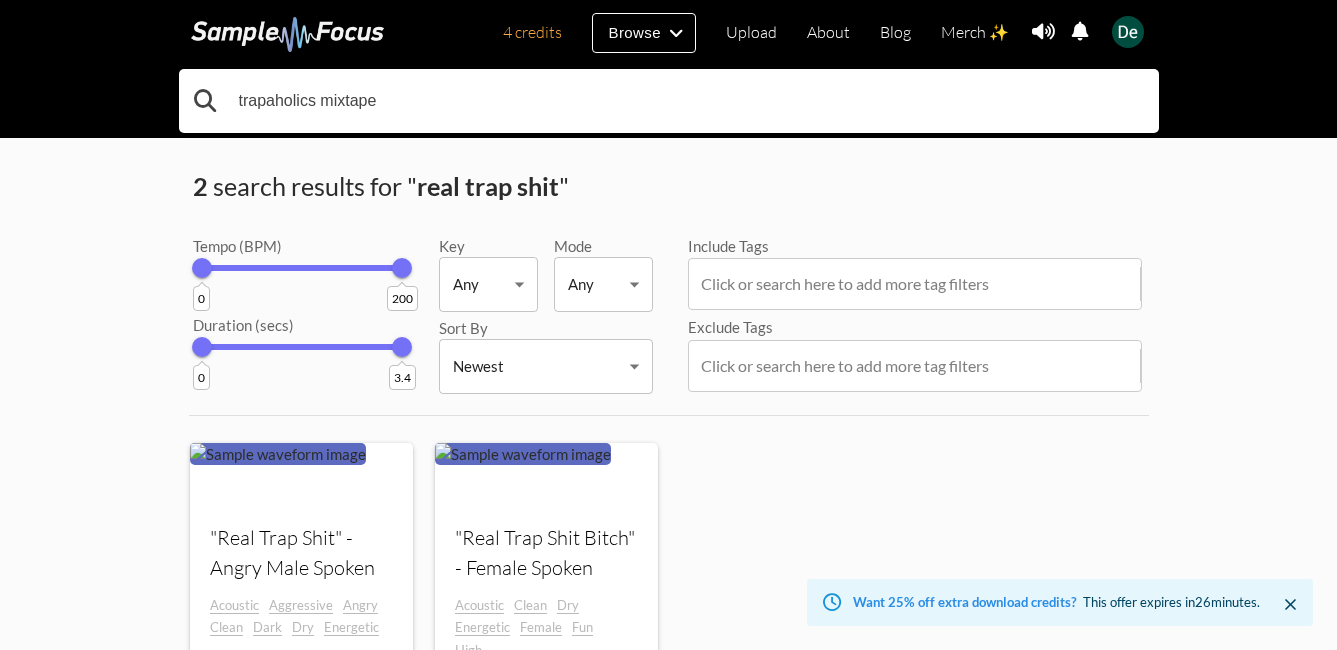 type on "trapaholics mixtape" 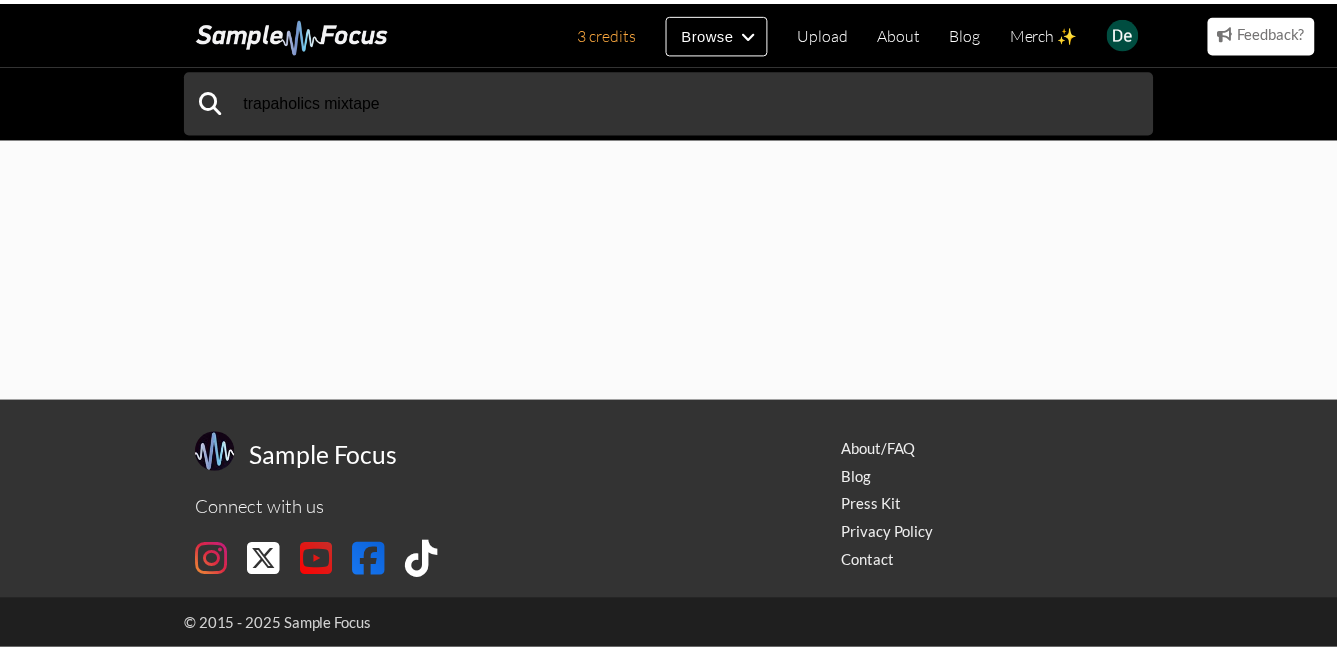 scroll, scrollTop: 0, scrollLeft: 0, axis: both 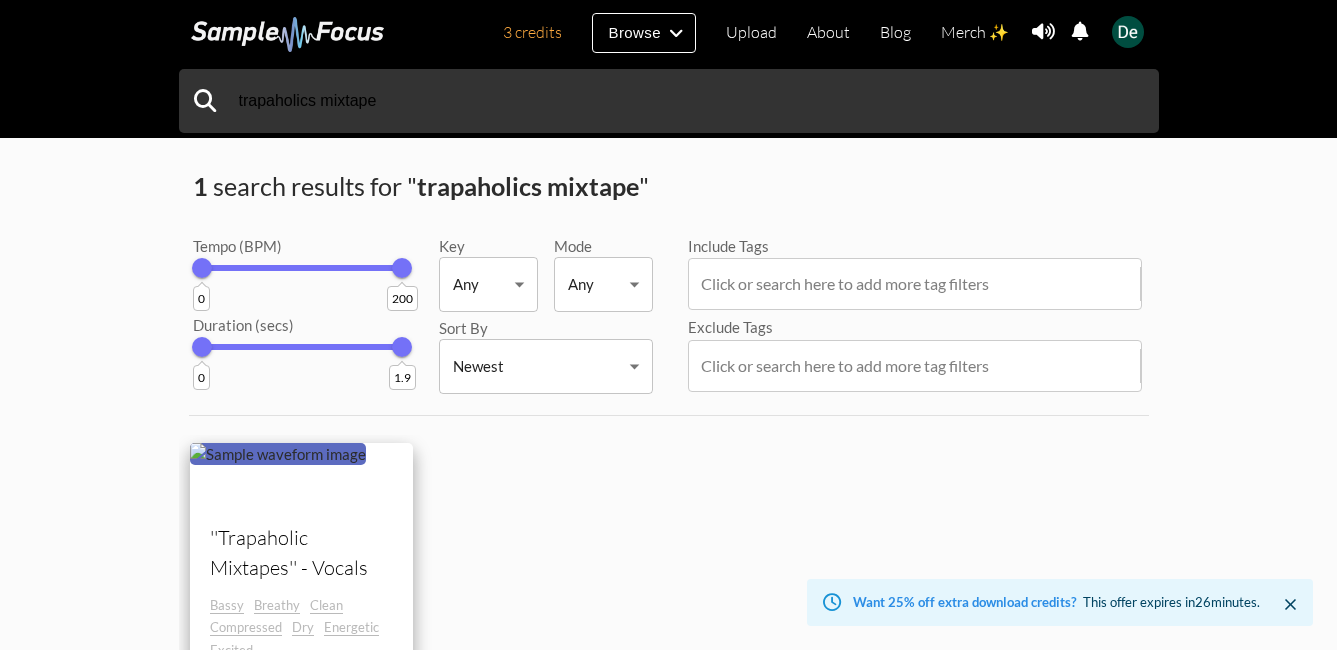click on "''Trapaholic Mixtapes'' - Vocals" at bounding box center [301, 552] 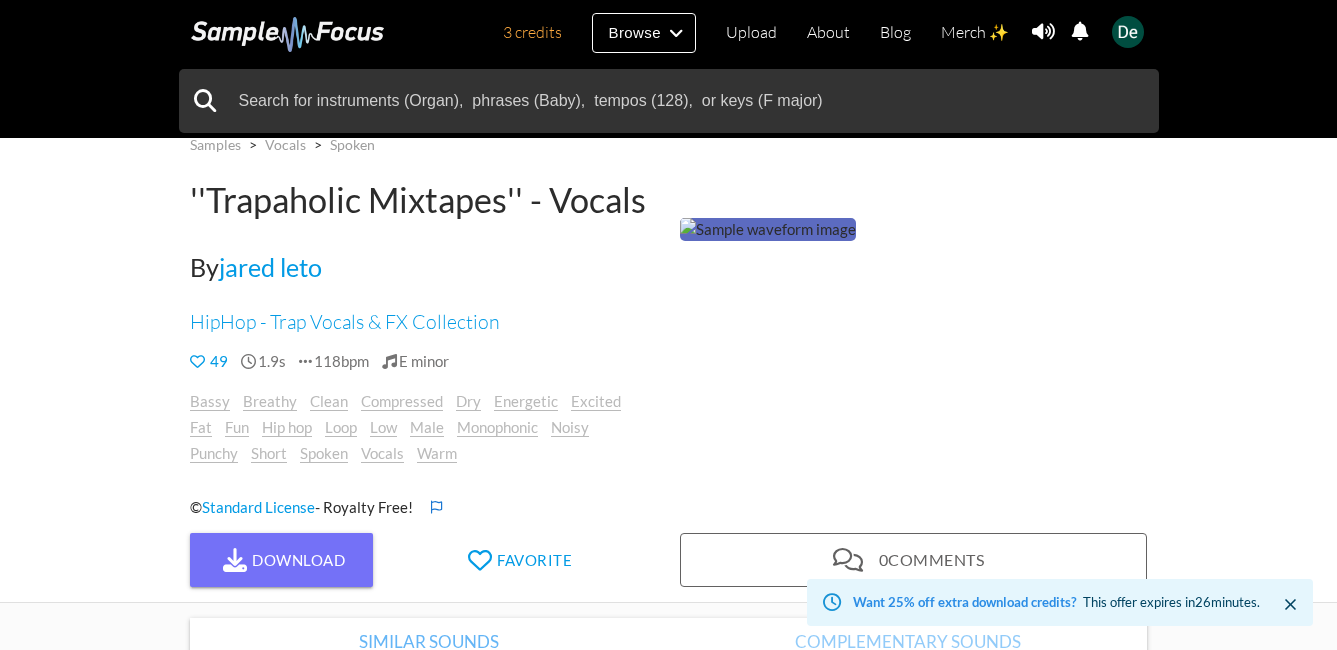 scroll, scrollTop: 0, scrollLeft: 0, axis: both 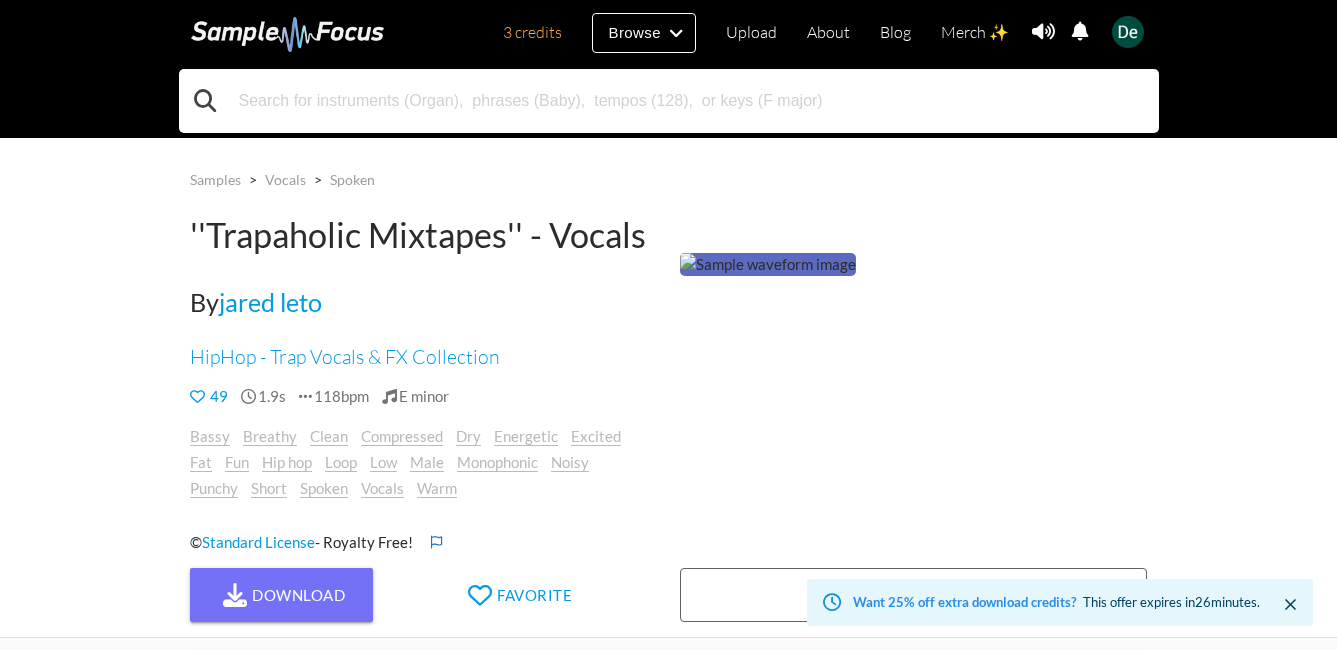 click at bounding box center (669, 101) 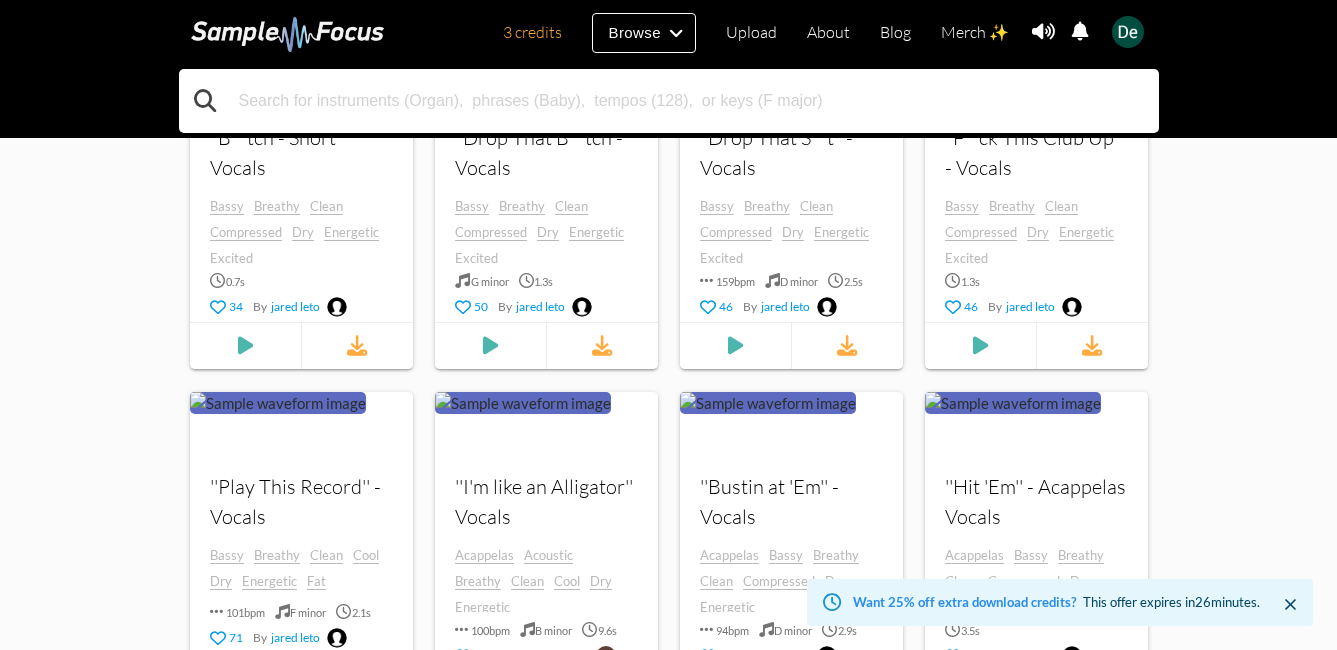 scroll, scrollTop: 1000, scrollLeft: 0, axis: vertical 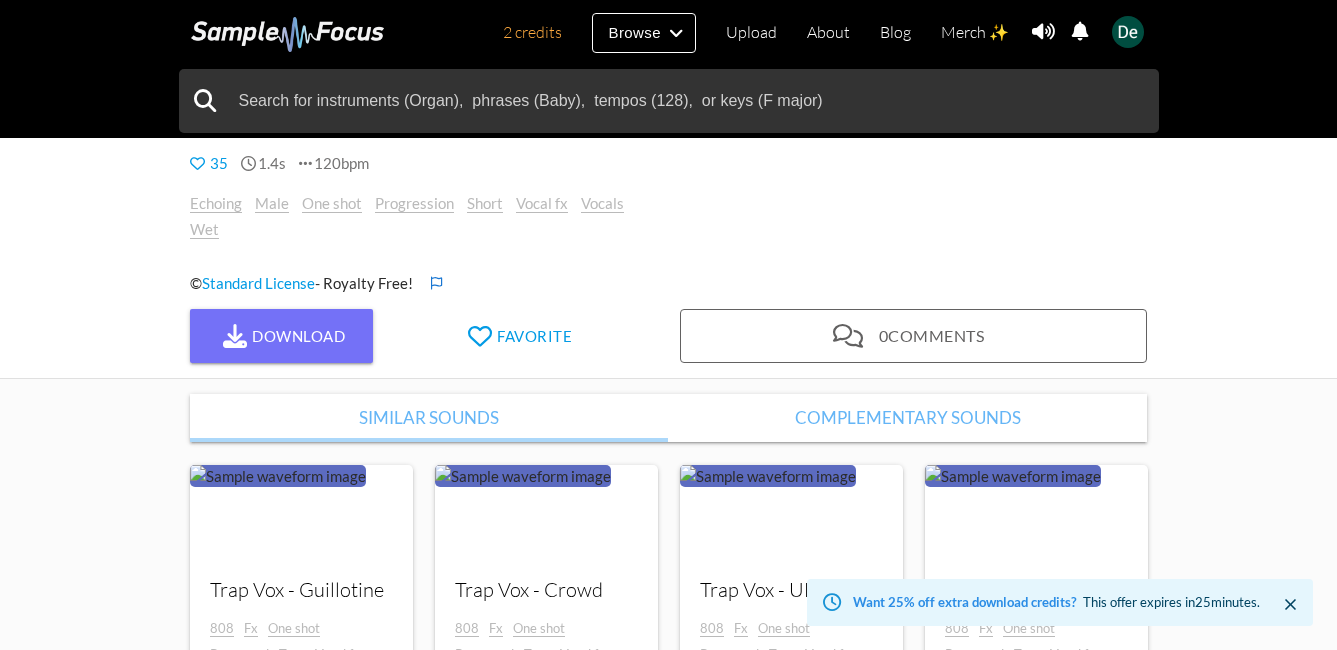 click on "Complementary Sounds" at bounding box center [908, 418] 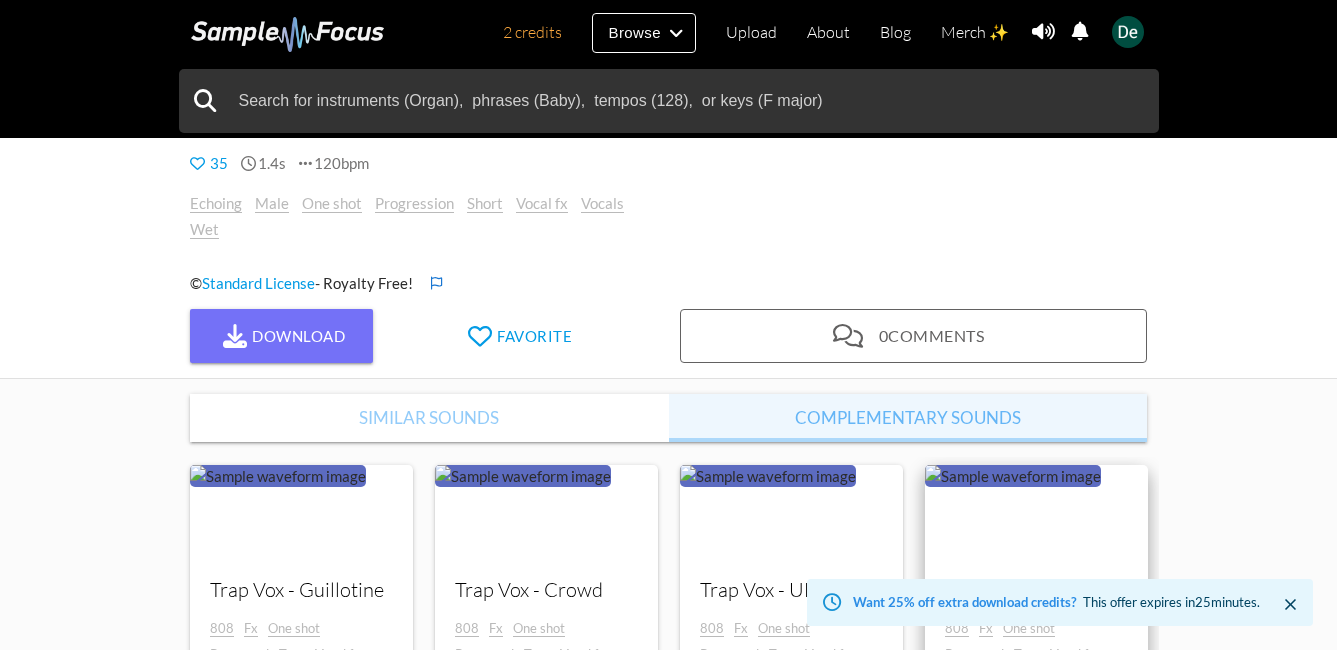 scroll, scrollTop: 386, scrollLeft: 0, axis: vertical 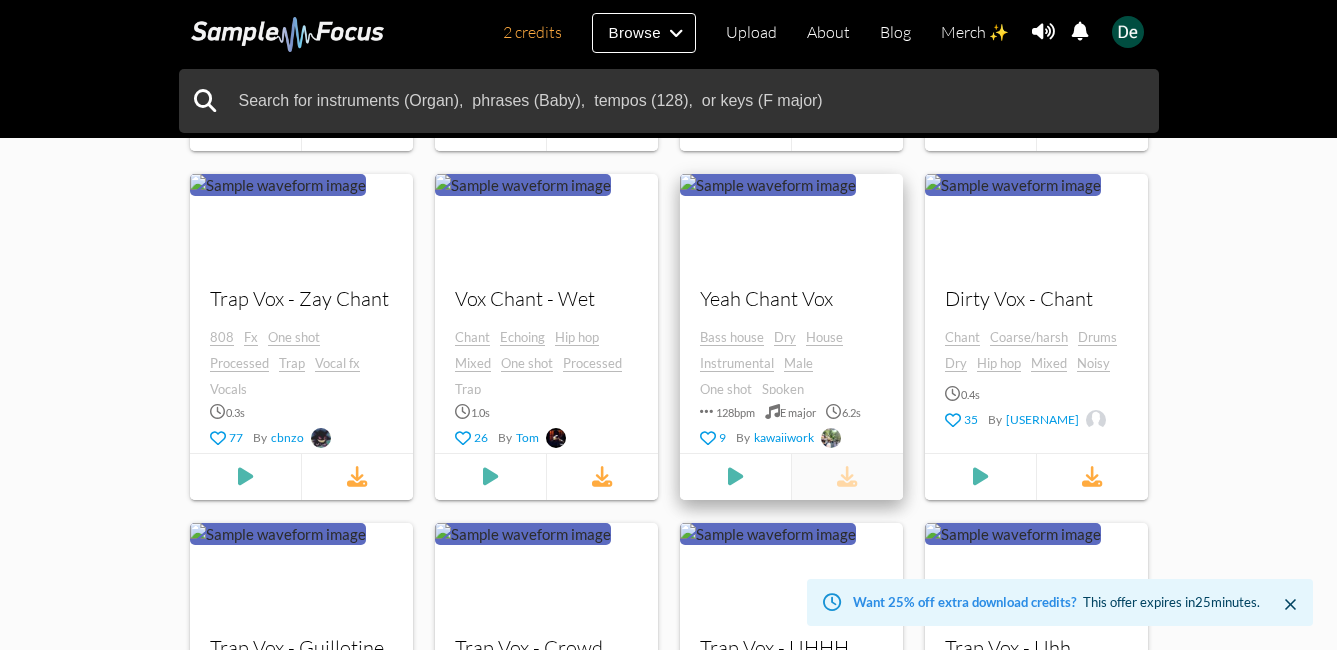 click at bounding box center (846, 477) 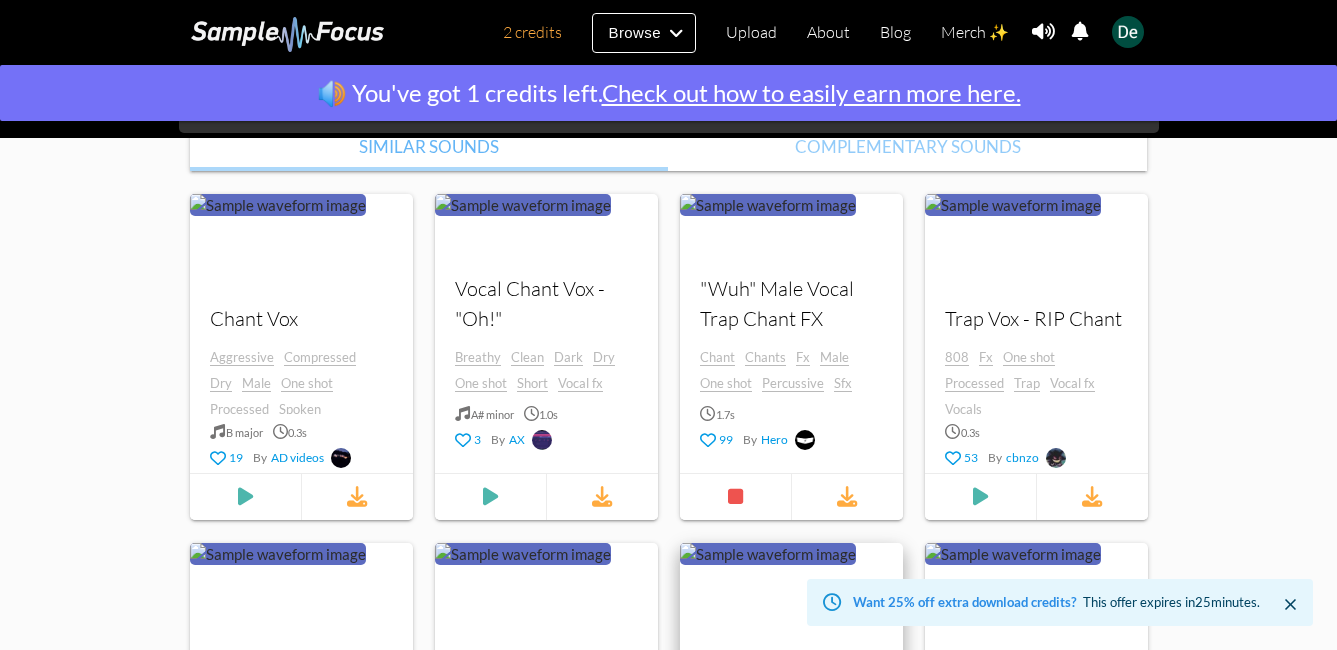 scroll, scrollTop: 400, scrollLeft: 0, axis: vertical 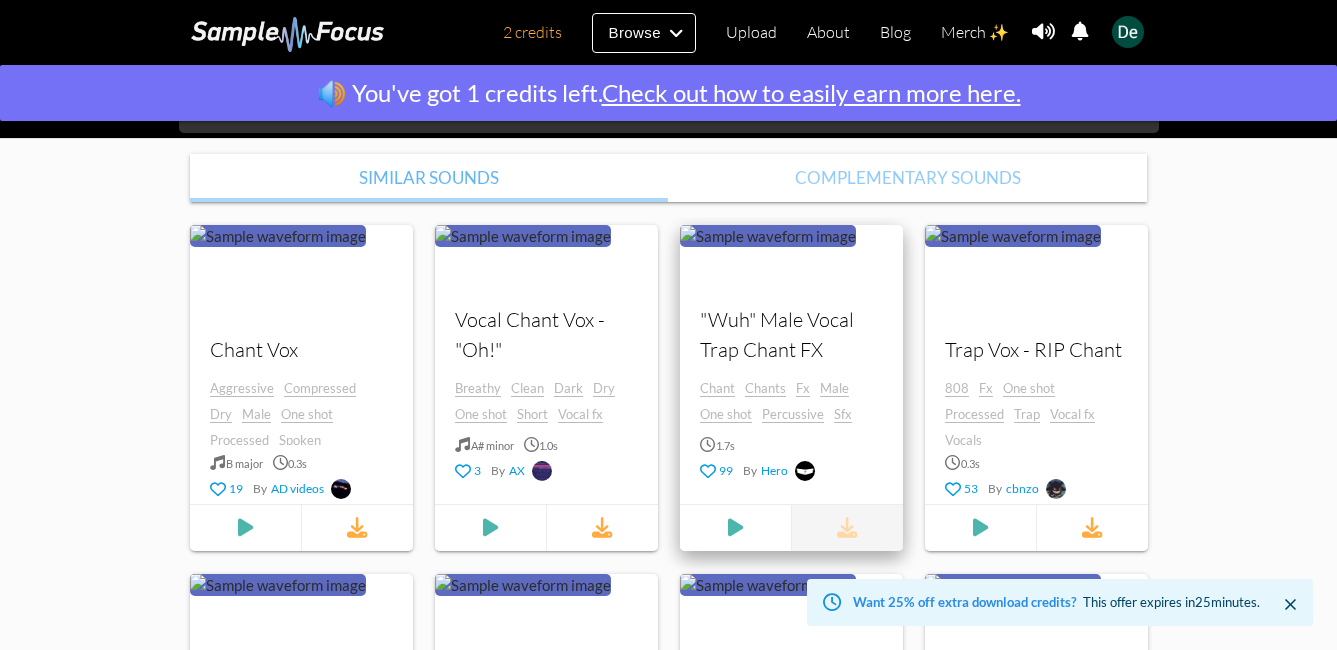 click at bounding box center [846, 528] 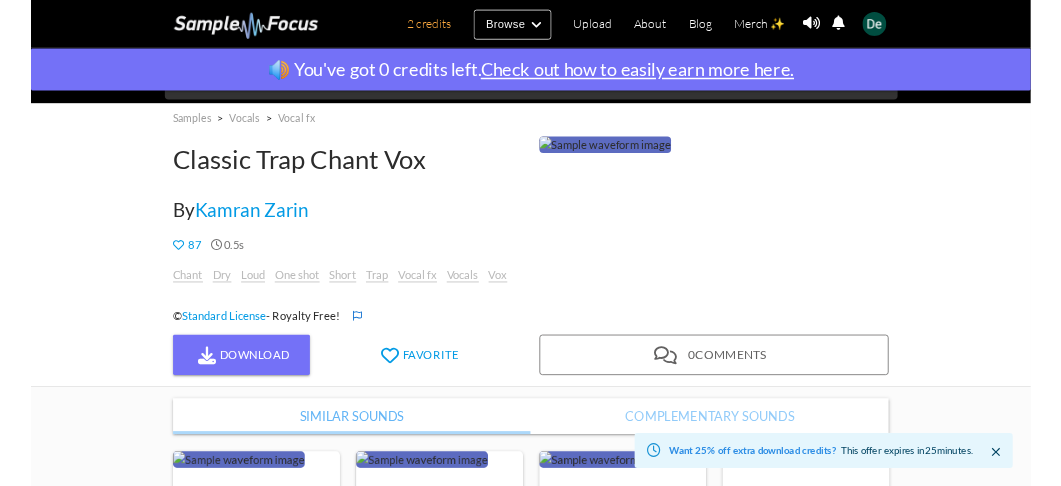 scroll, scrollTop: 0, scrollLeft: 0, axis: both 